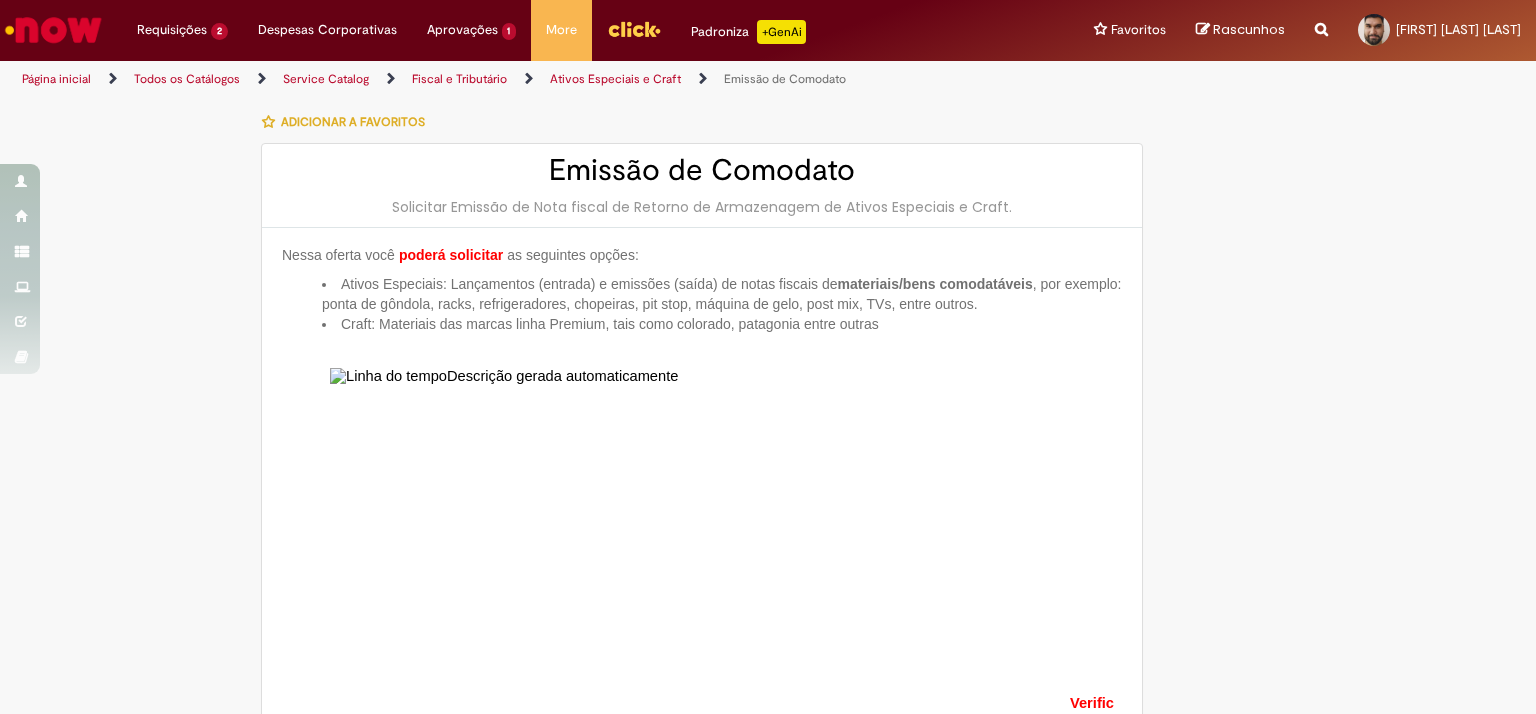 select on "**********" 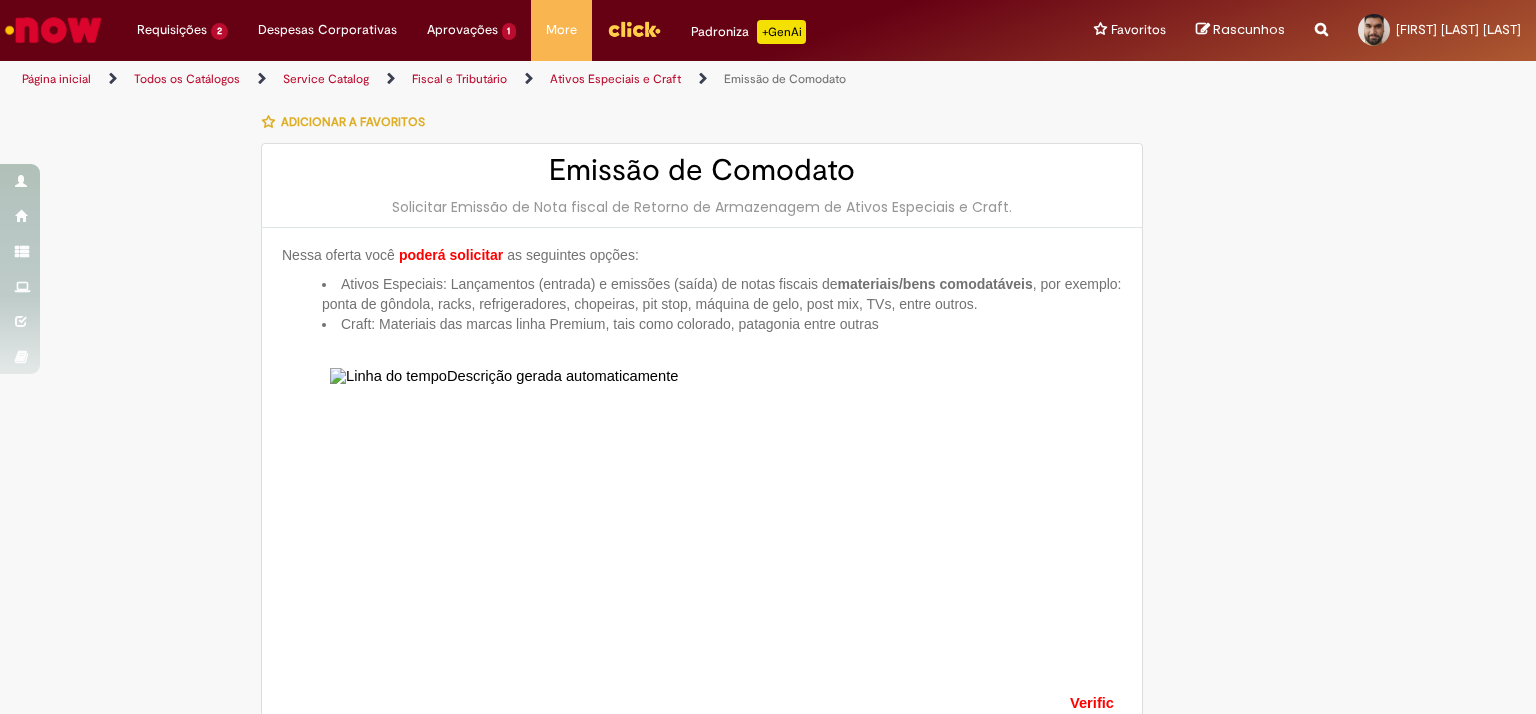 scroll, scrollTop: 0, scrollLeft: 0, axis: both 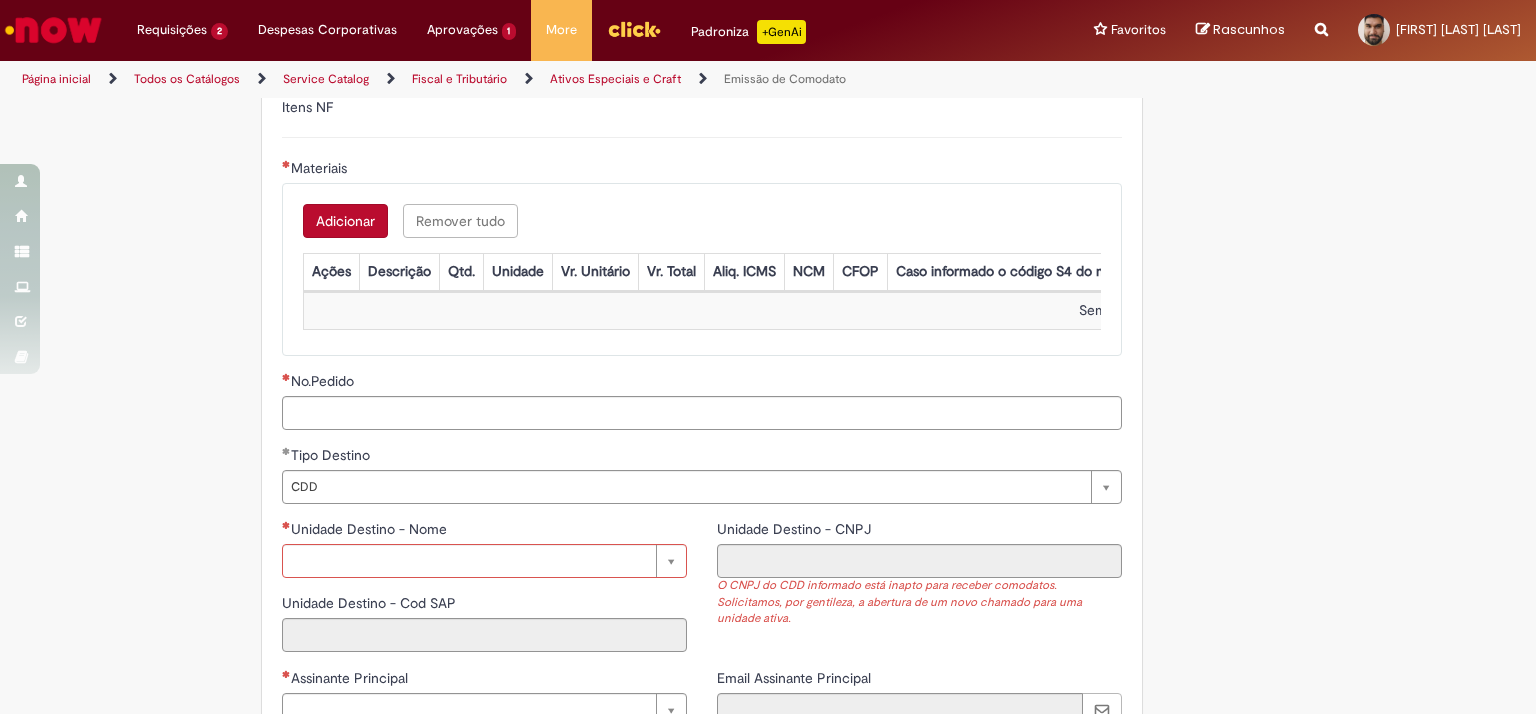 click on "Adicionar a Favoritos
Emissão de Comodato
Solicitar Emissão de Nota fiscal de Retorno de Armazenagem de Ativos Especiais e Craft.
Nessa oferta você   poderá solicitar   as seguintes opções:
Ativos Especiais: Lançamentos (entrada) e emissões (saída) de notas fiscais de  materiais/bens comodatáveis , por exemplo: ponta de gôndola, racks, refrigeradores, chopeiras, pit stop, máquina de gelo, post mix, TVs, entre outros.
Craft: Materiais das marcas linha Premium, tais como colorado, patagonia entre outras
Verificar antes da abertura do chamado:
Se o projeto está alinhado com a Administração Central – AC (gerência);
Se o  código SAP  do material que será comodatado está corretamente cadastrado no sistema;
utilizar campo de descrição/justificativa;
Se o  pedido
processos automatizados
C onnect ." at bounding box center [768, -383] 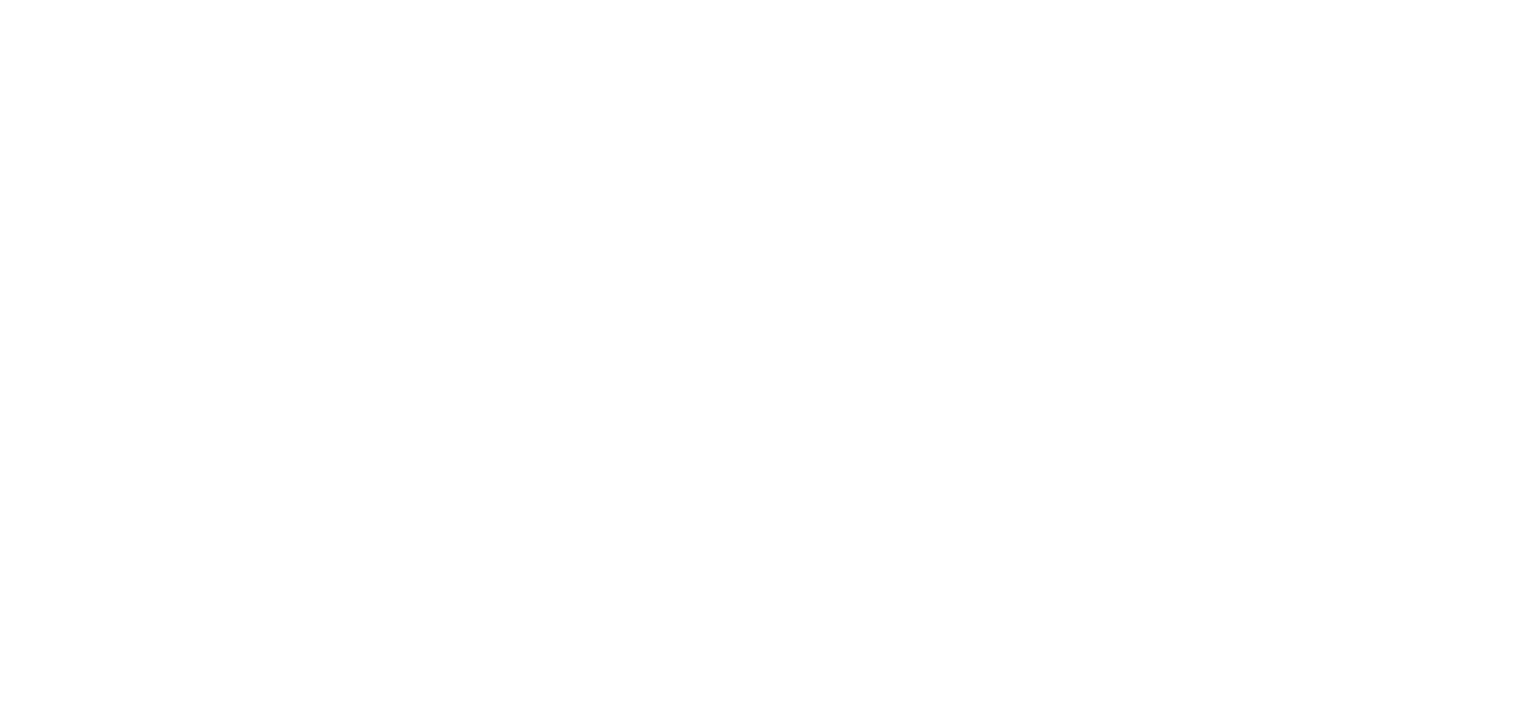 scroll, scrollTop: 0, scrollLeft: 0, axis: both 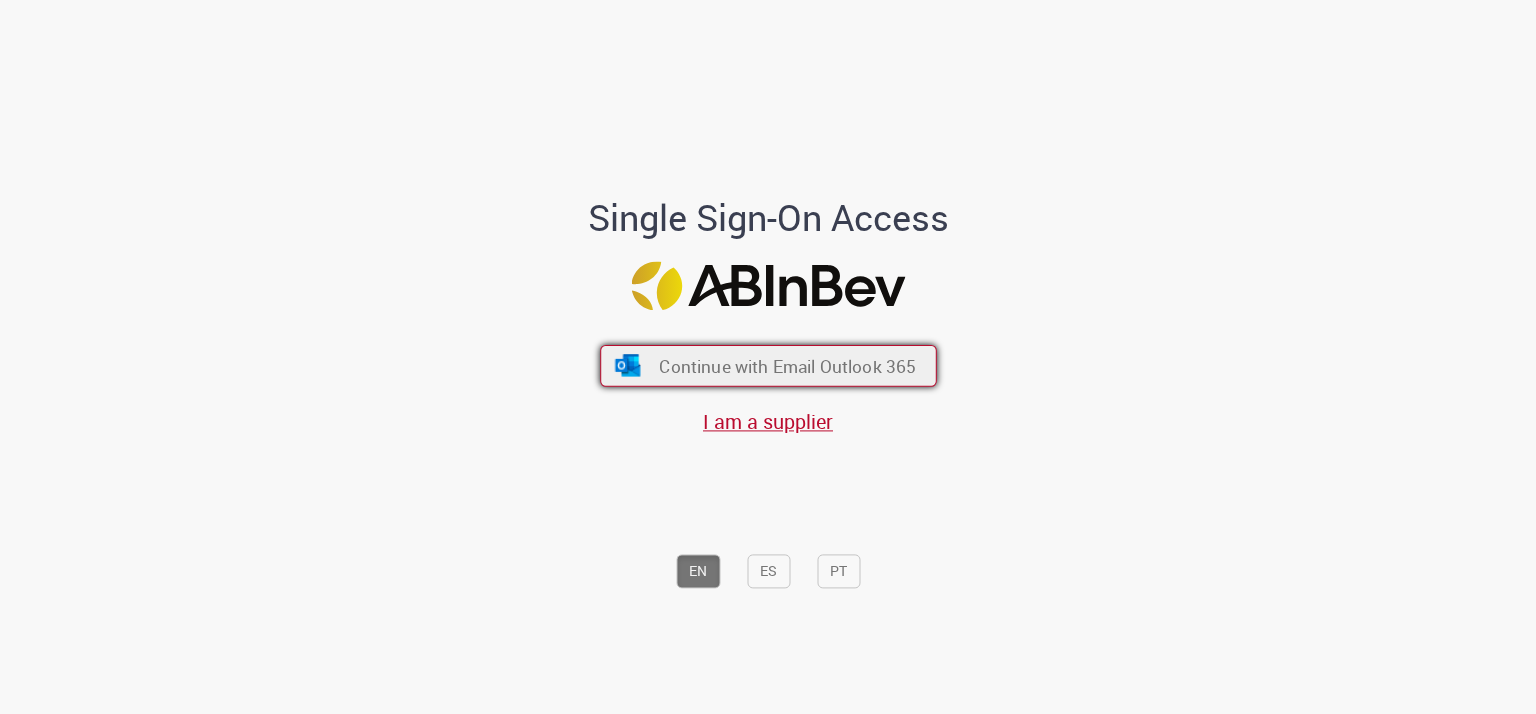 click on "Continue with Email Outlook 365" at bounding box center [787, 366] 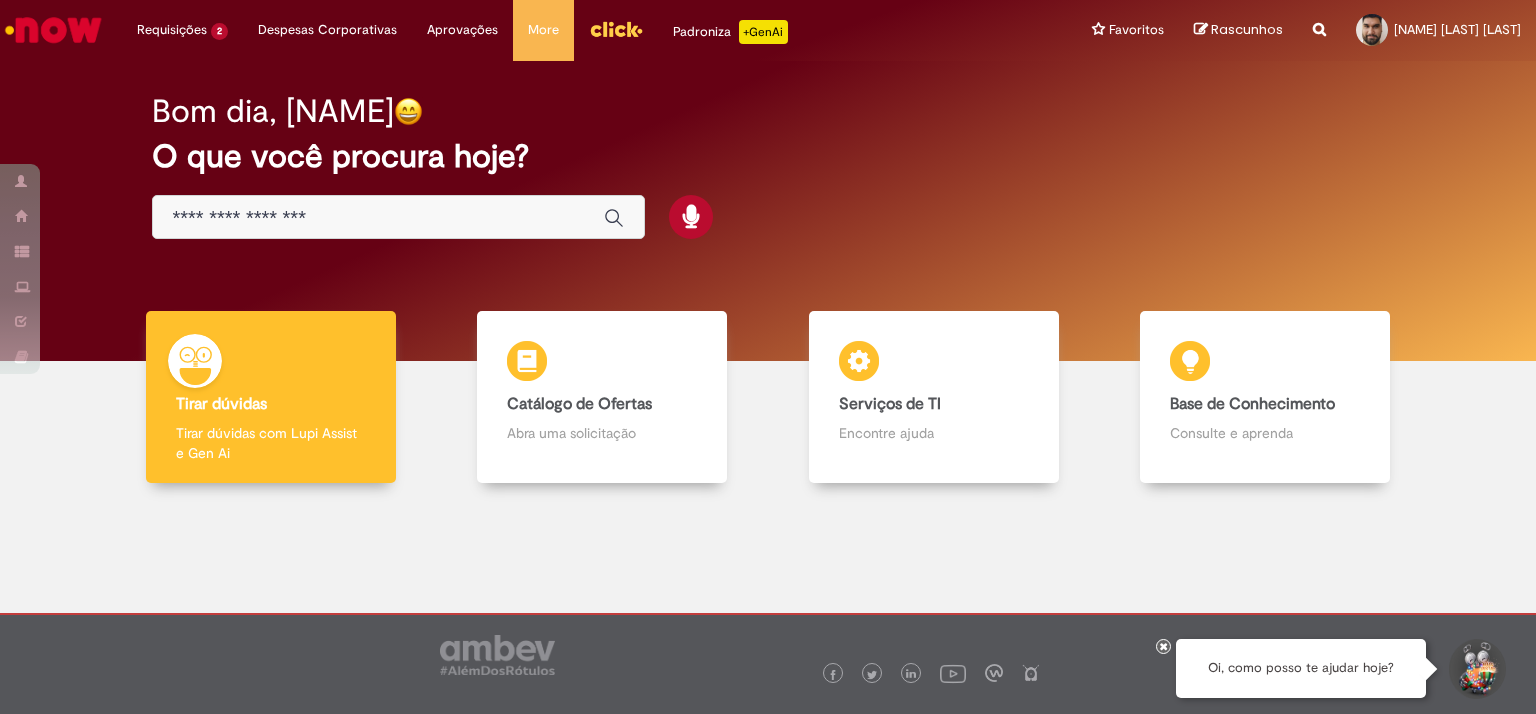 scroll, scrollTop: 0, scrollLeft: 0, axis: both 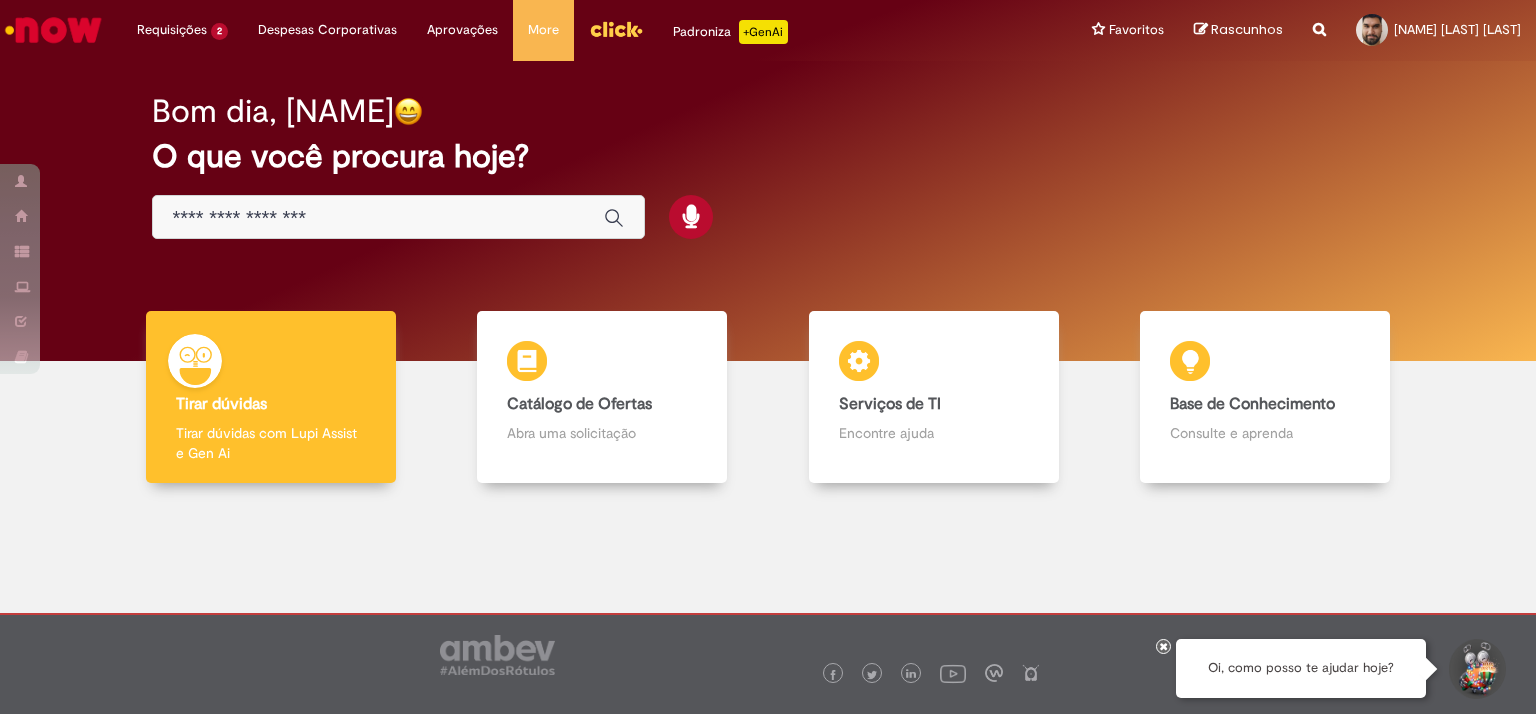 click at bounding box center [616, 29] 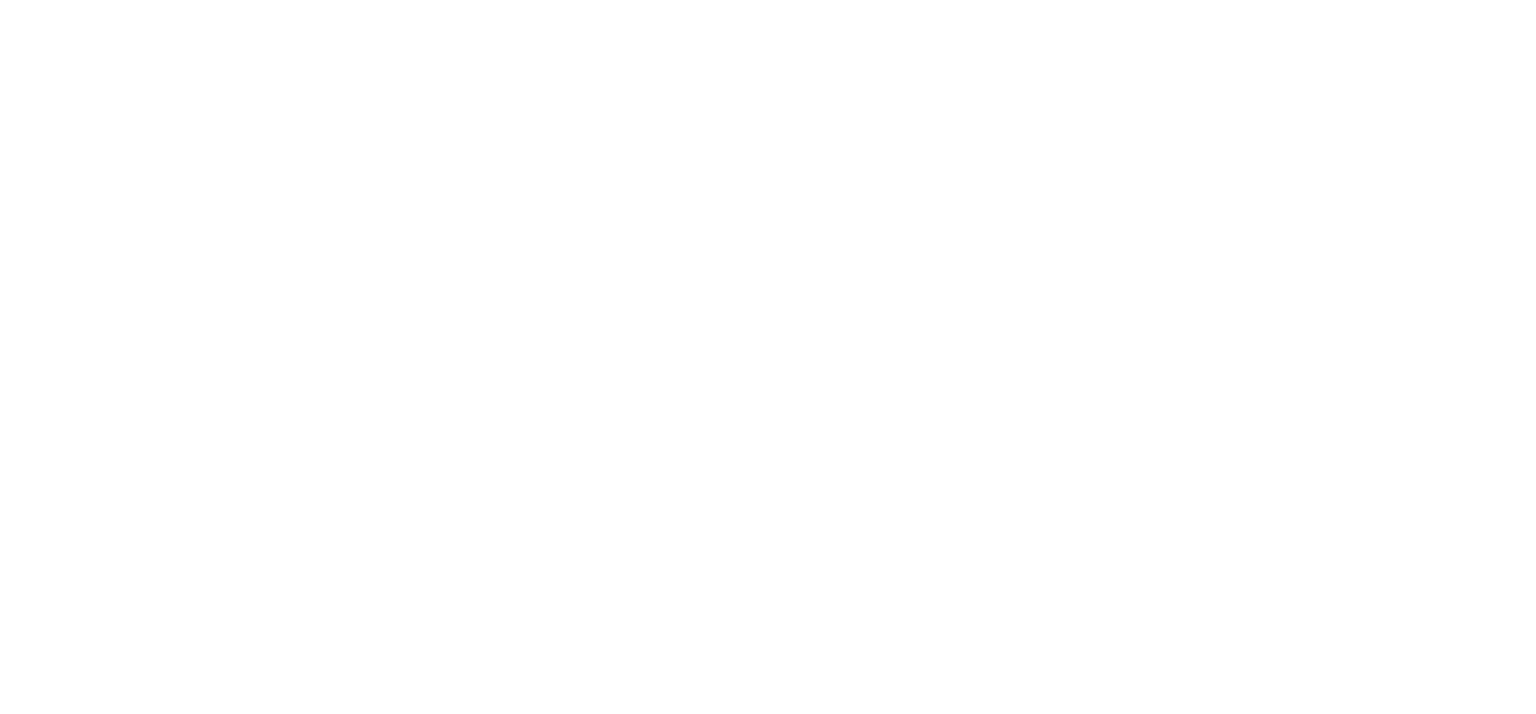 scroll, scrollTop: 0, scrollLeft: 0, axis: both 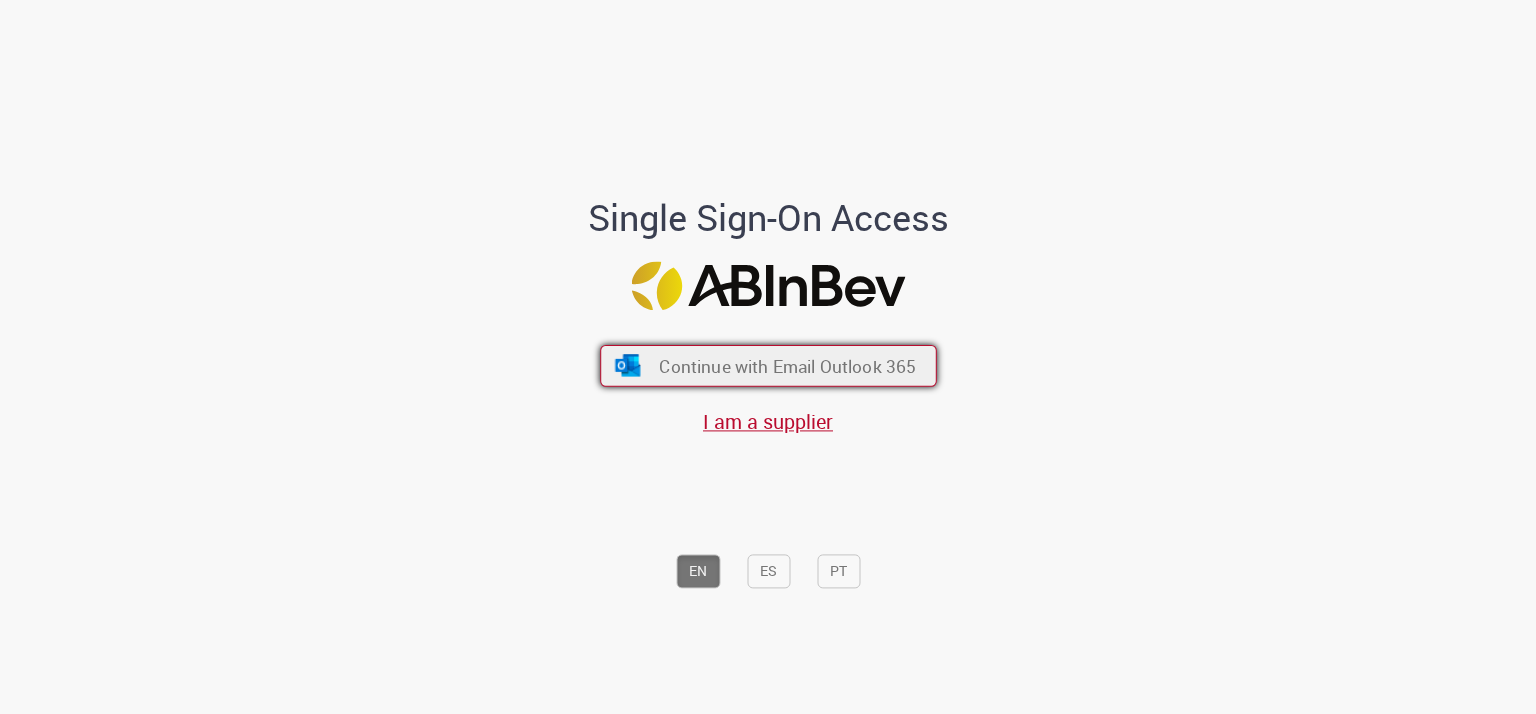 click on "Continue with Email Outlook 365" at bounding box center (787, 366) 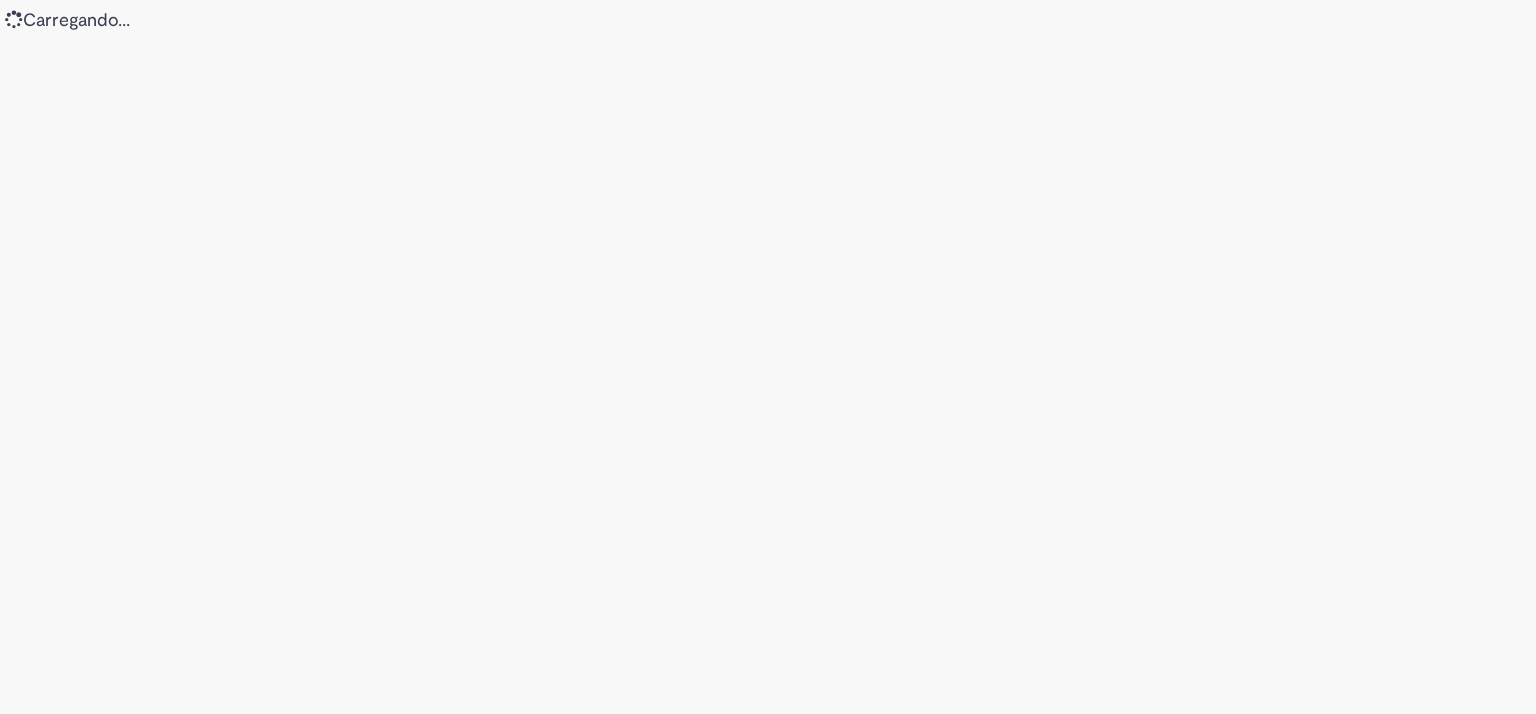 scroll, scrollTop: 0, scrollLeft: 0, axis: both 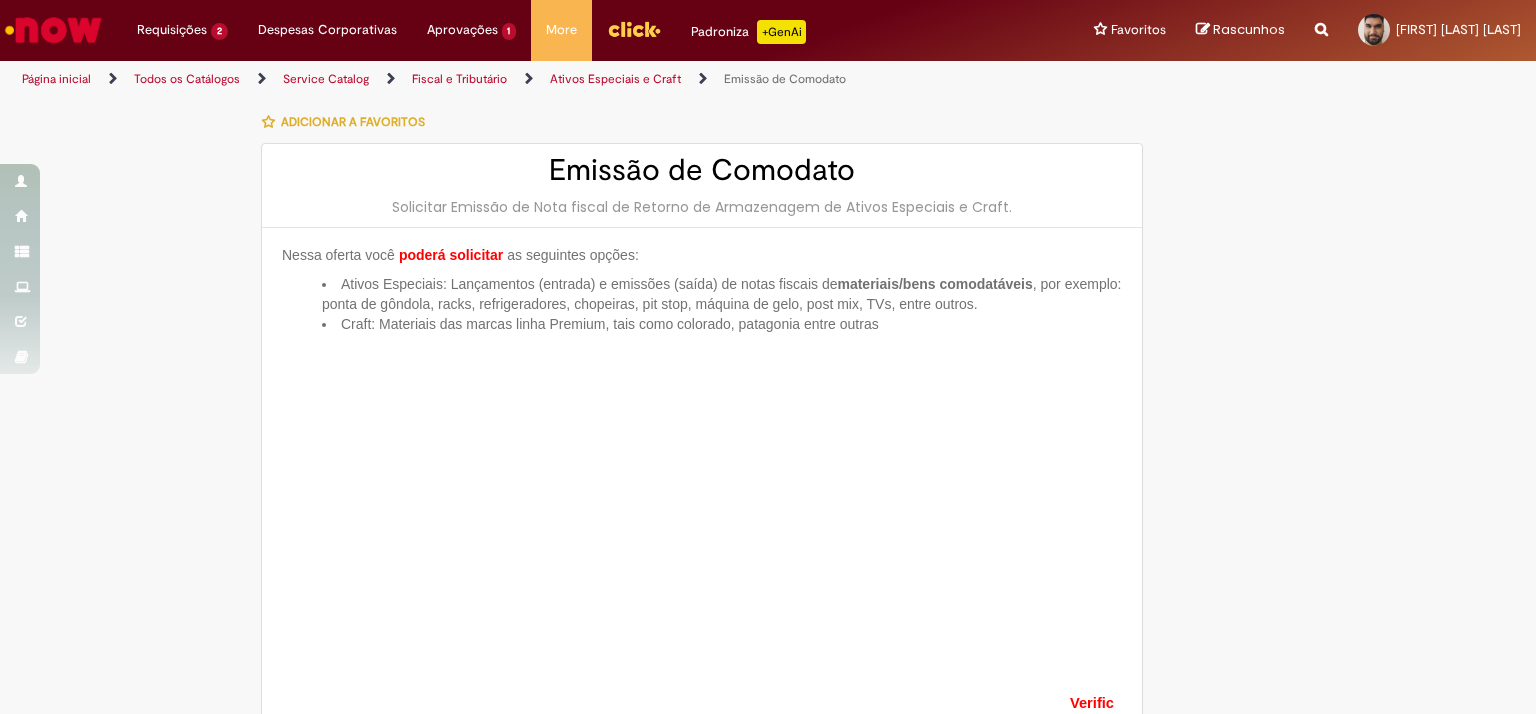 type on "********" 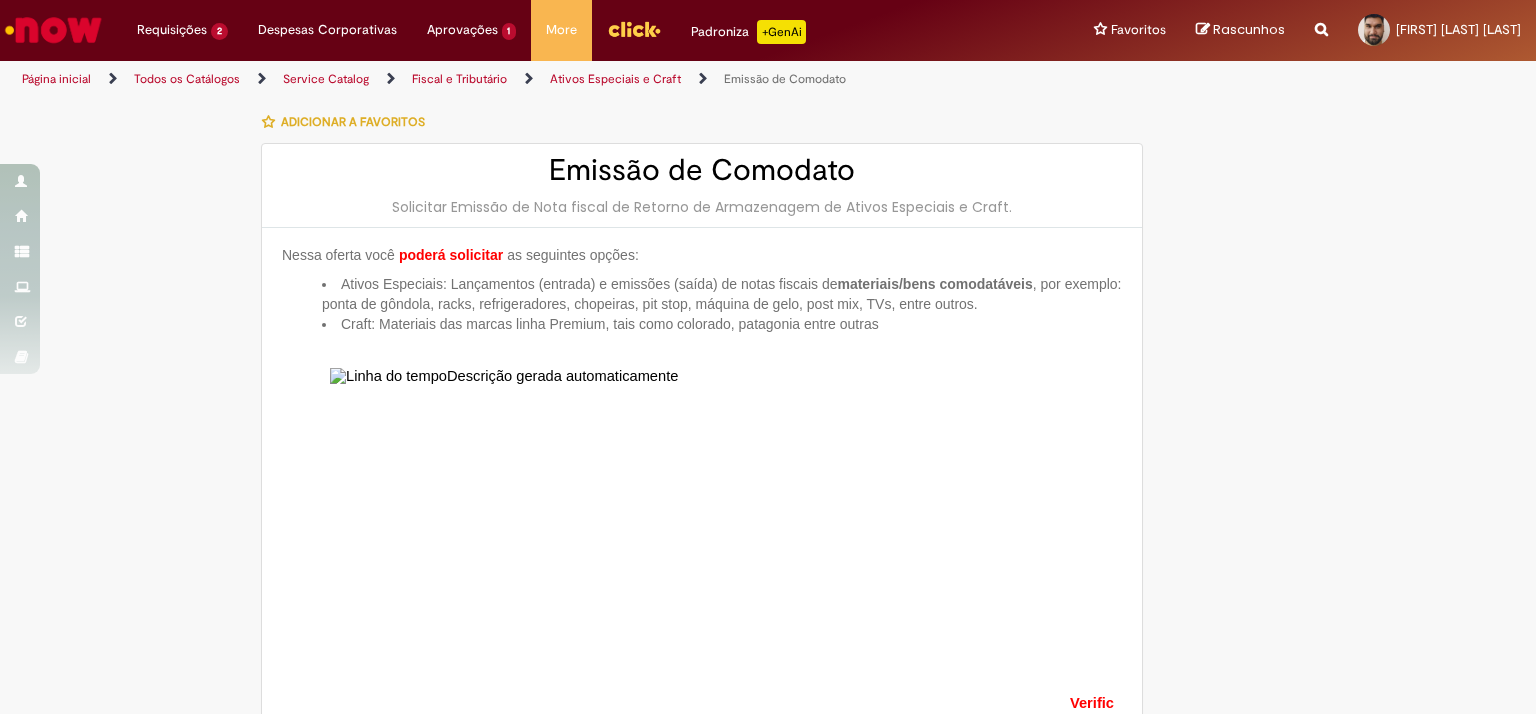 type on "**********" 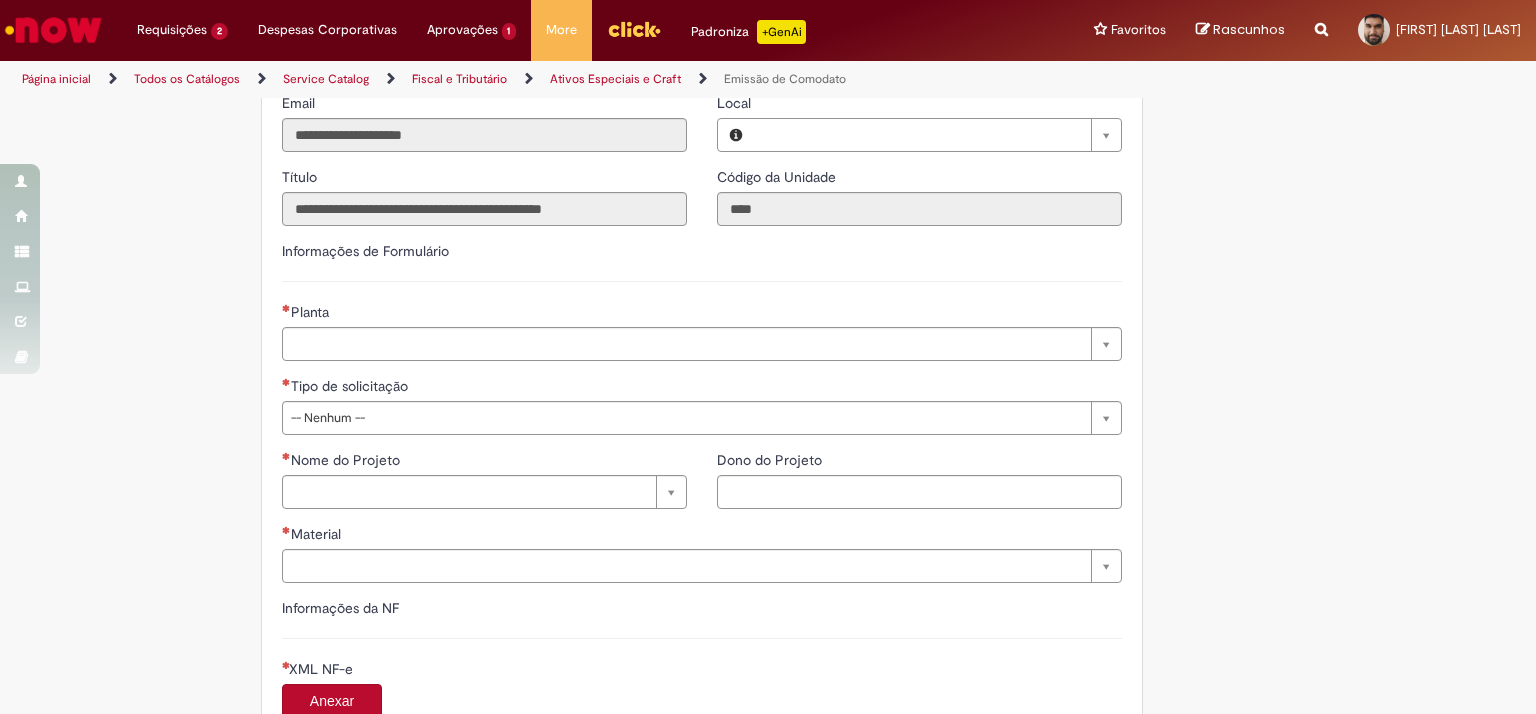 scroll, scrollTop: 1449, scrollLeft: 0, axis: vertical 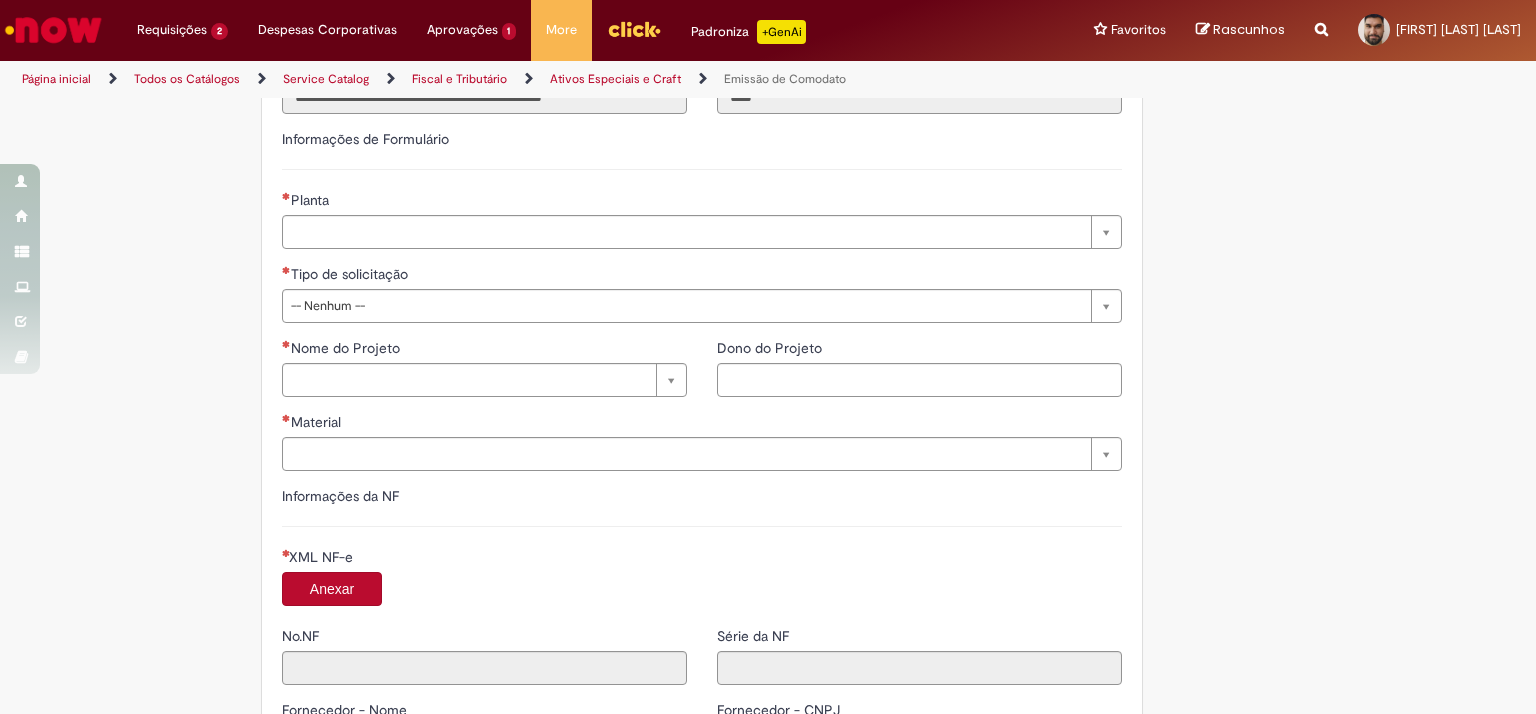 type on "**********" 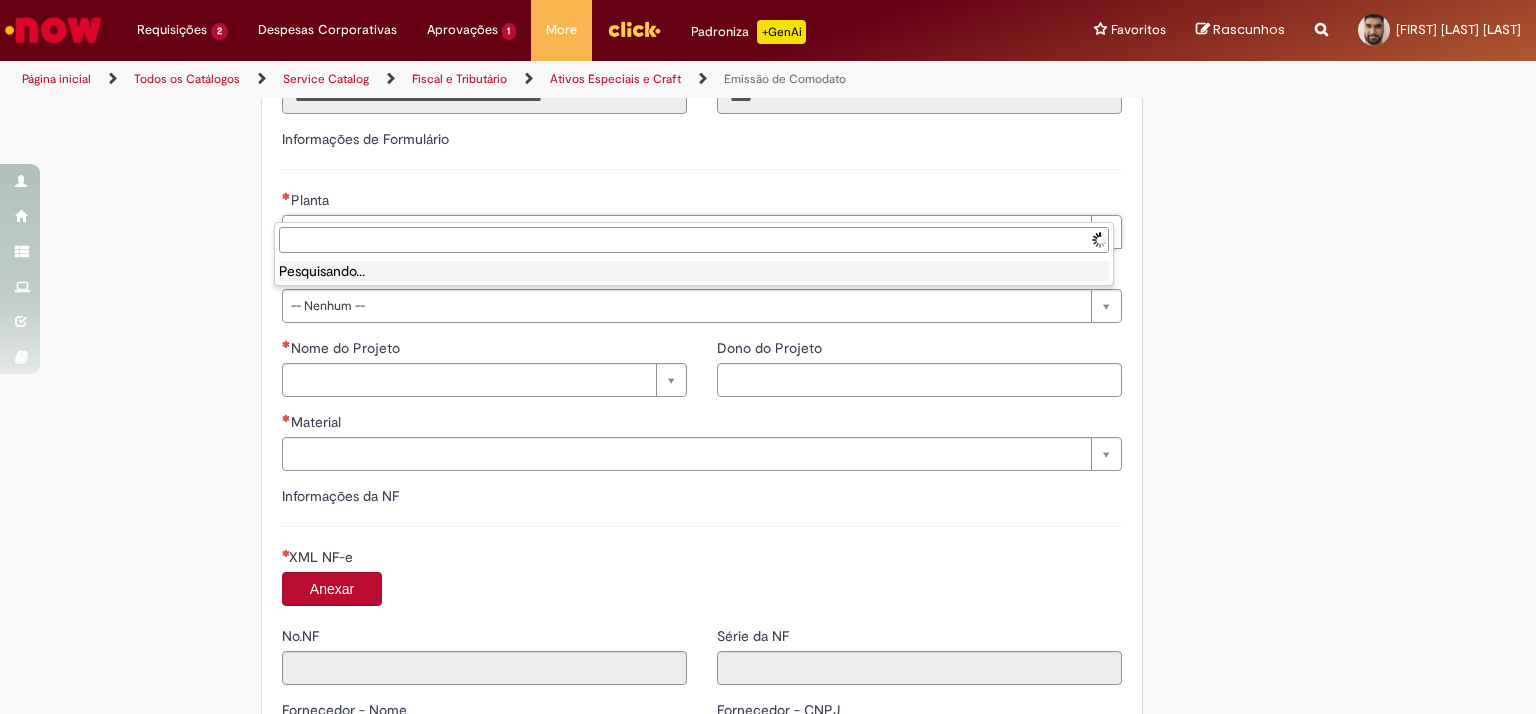 type on "**********" 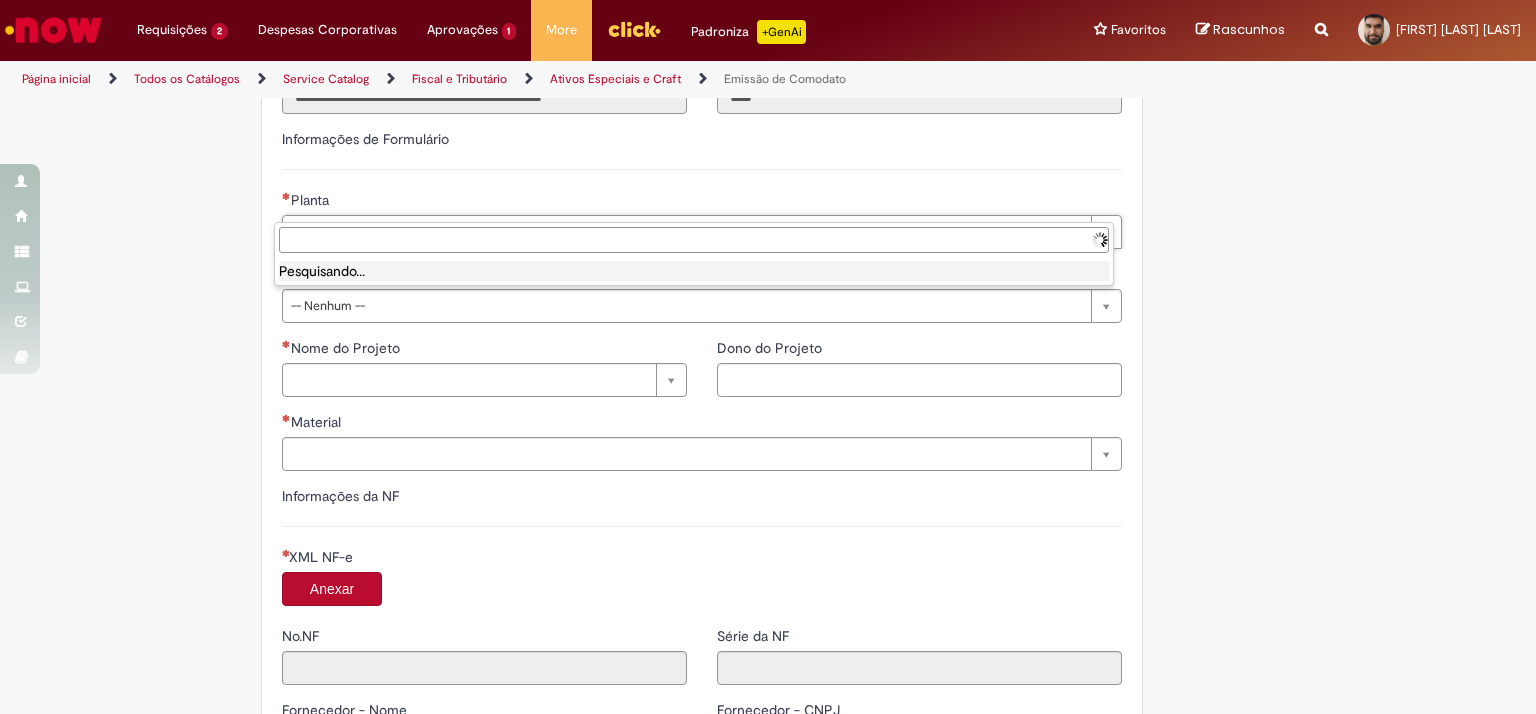 type on "**********" 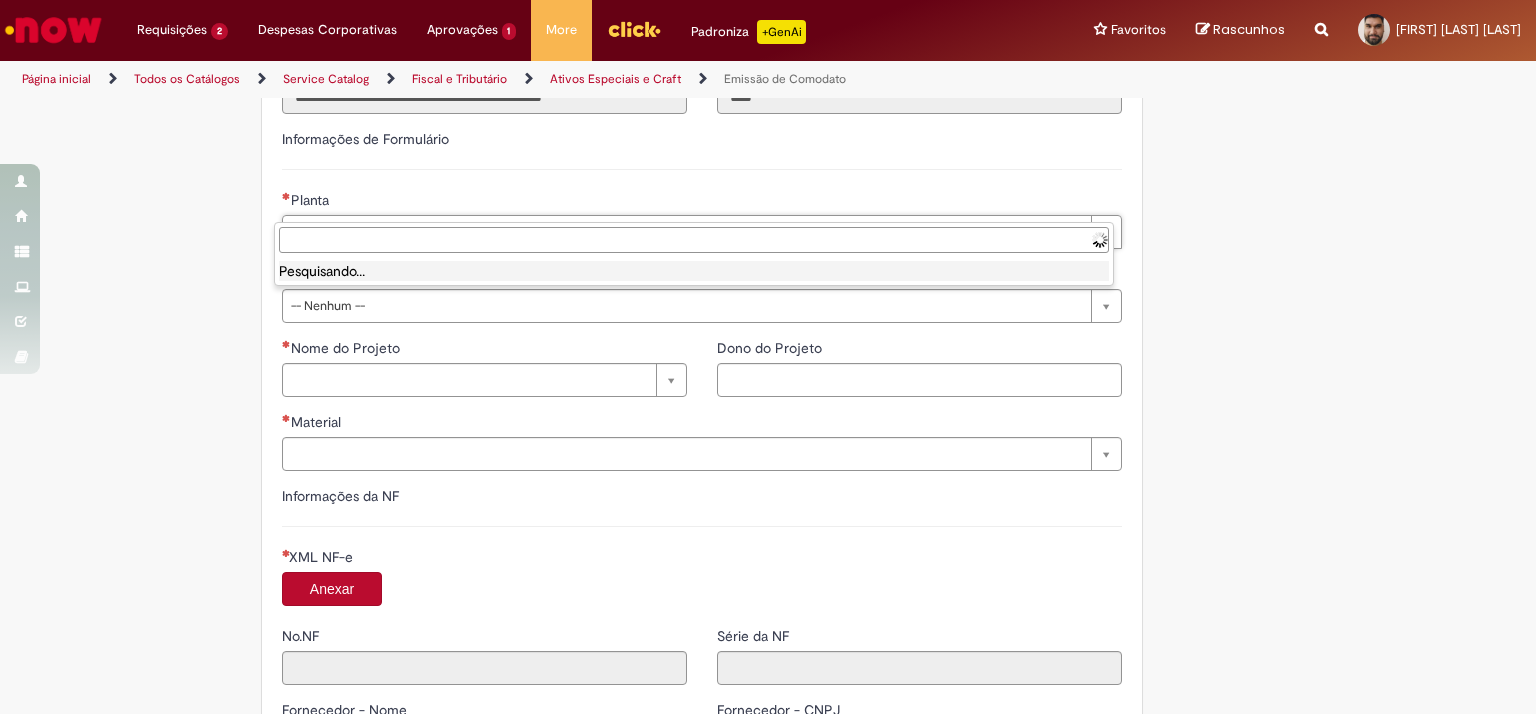 type on "**********" 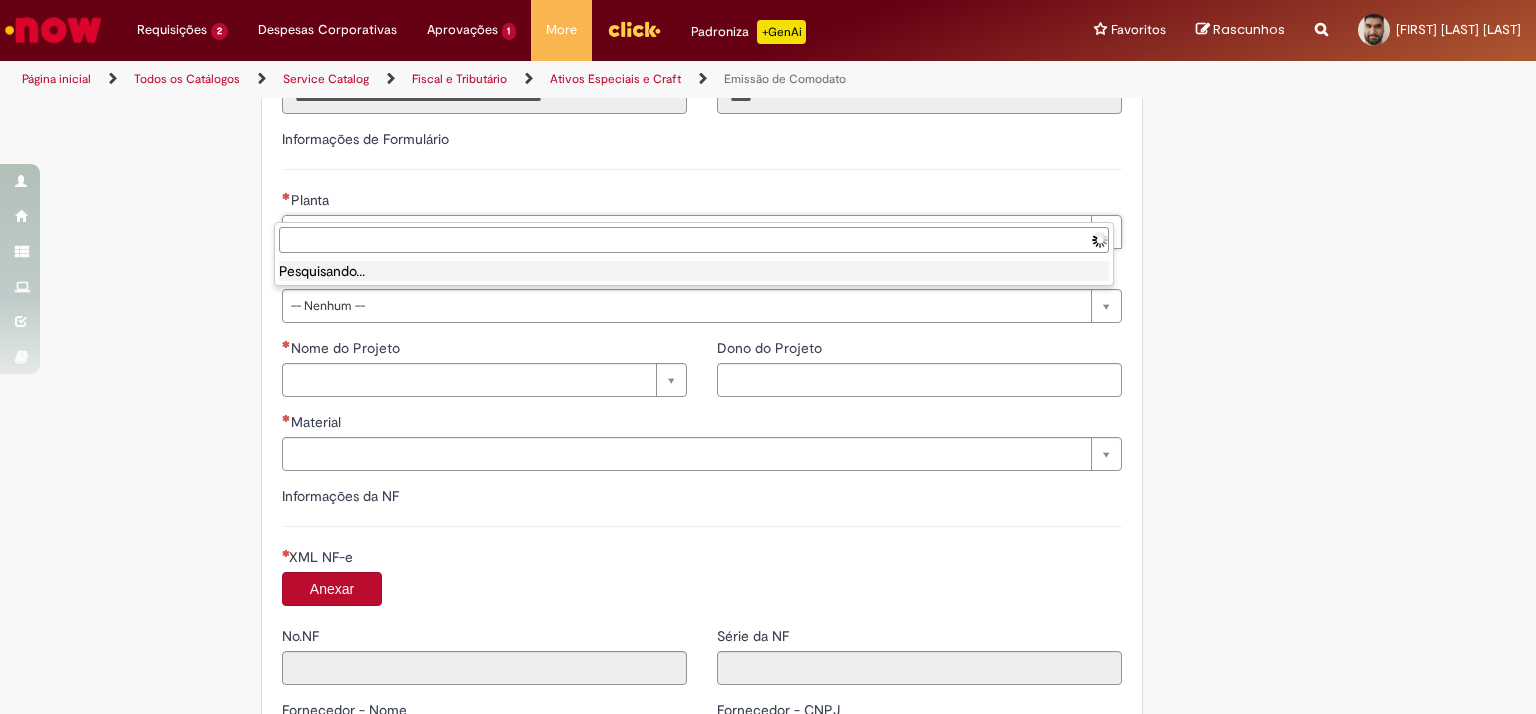 type on "**********" 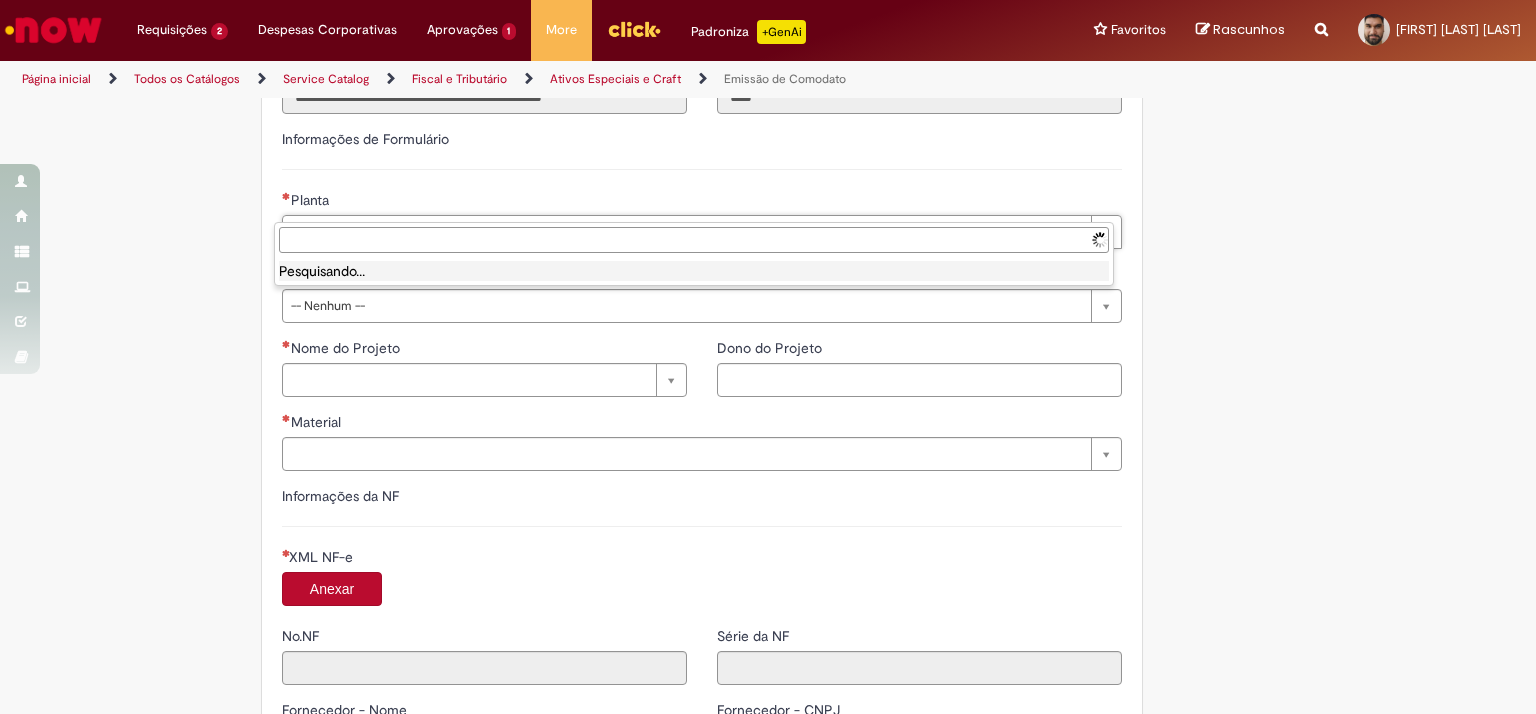 type on "**********" 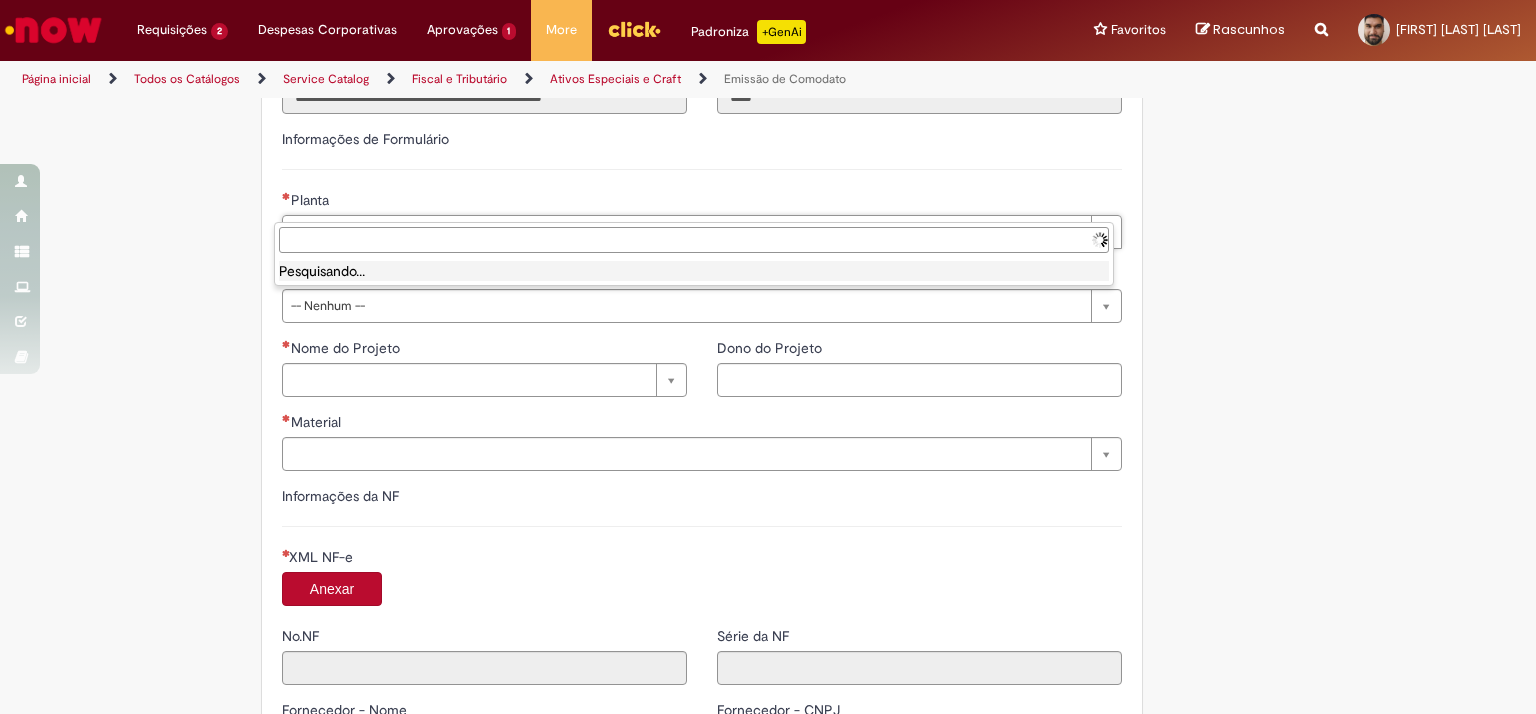 type on "*" 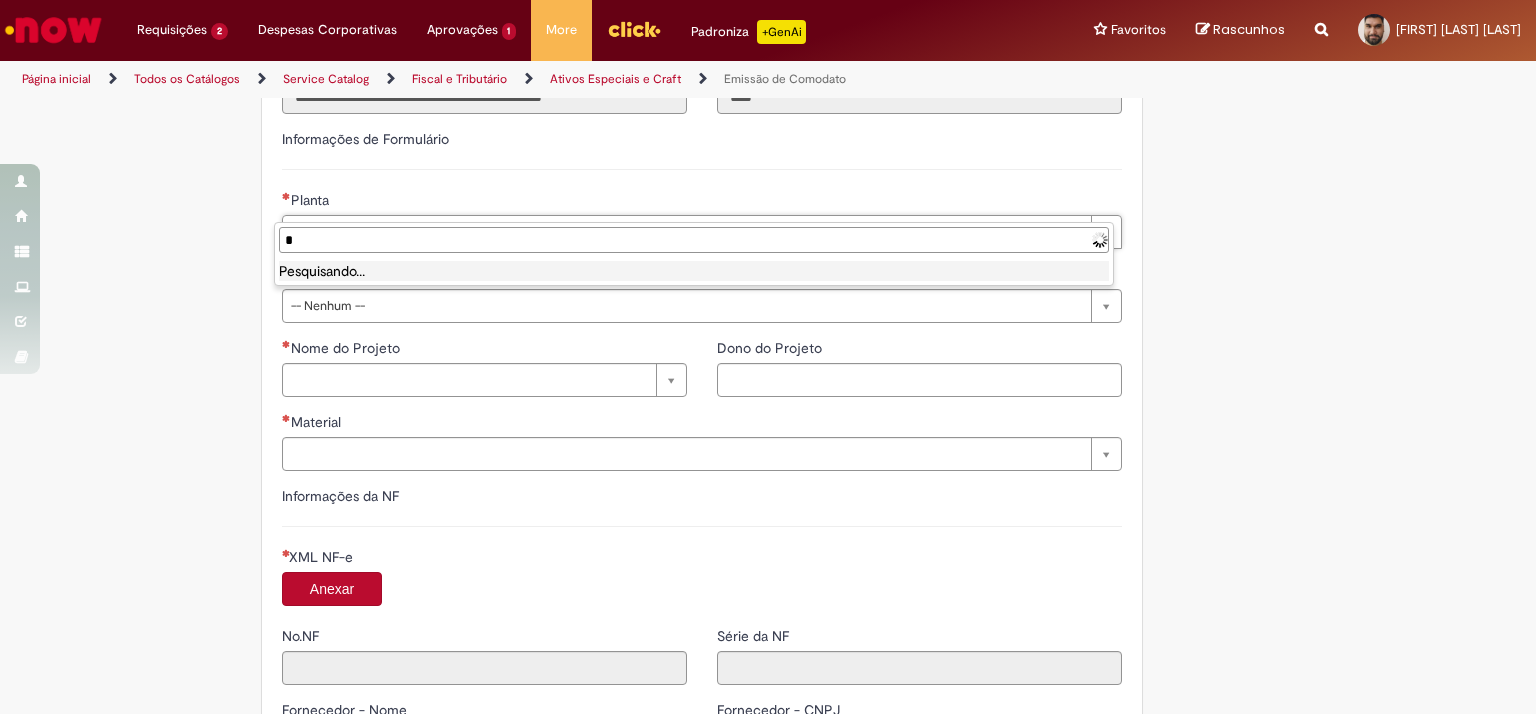 type on "**********" 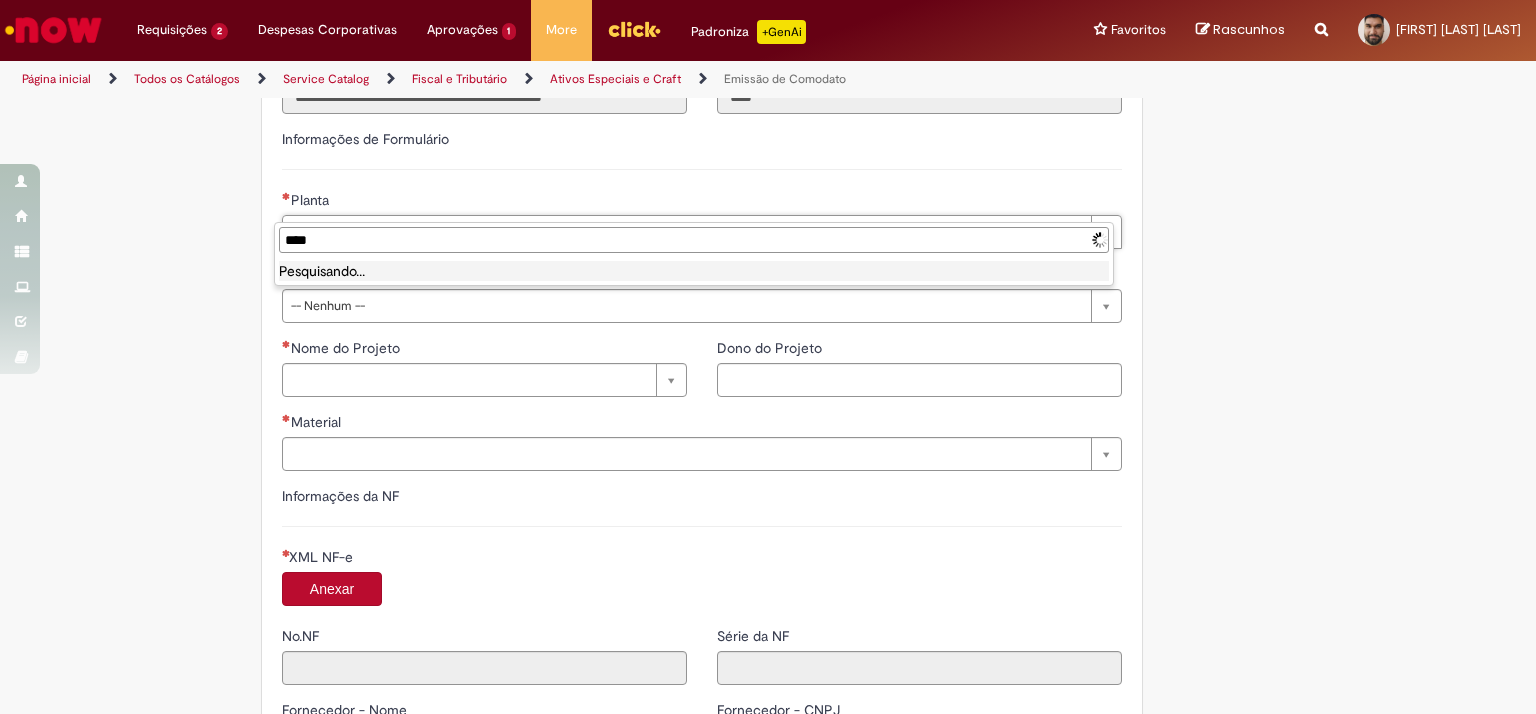 type on "*****" 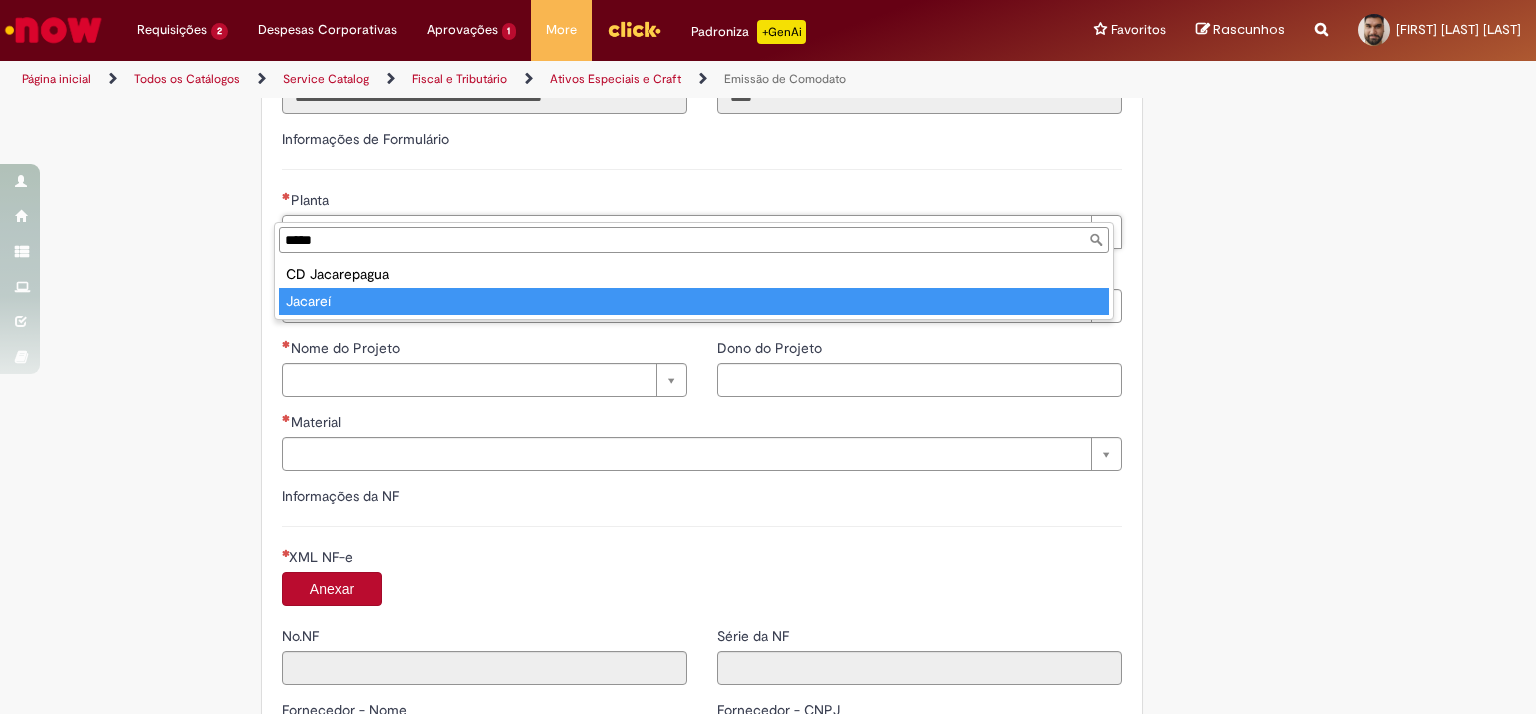 type on "*******" 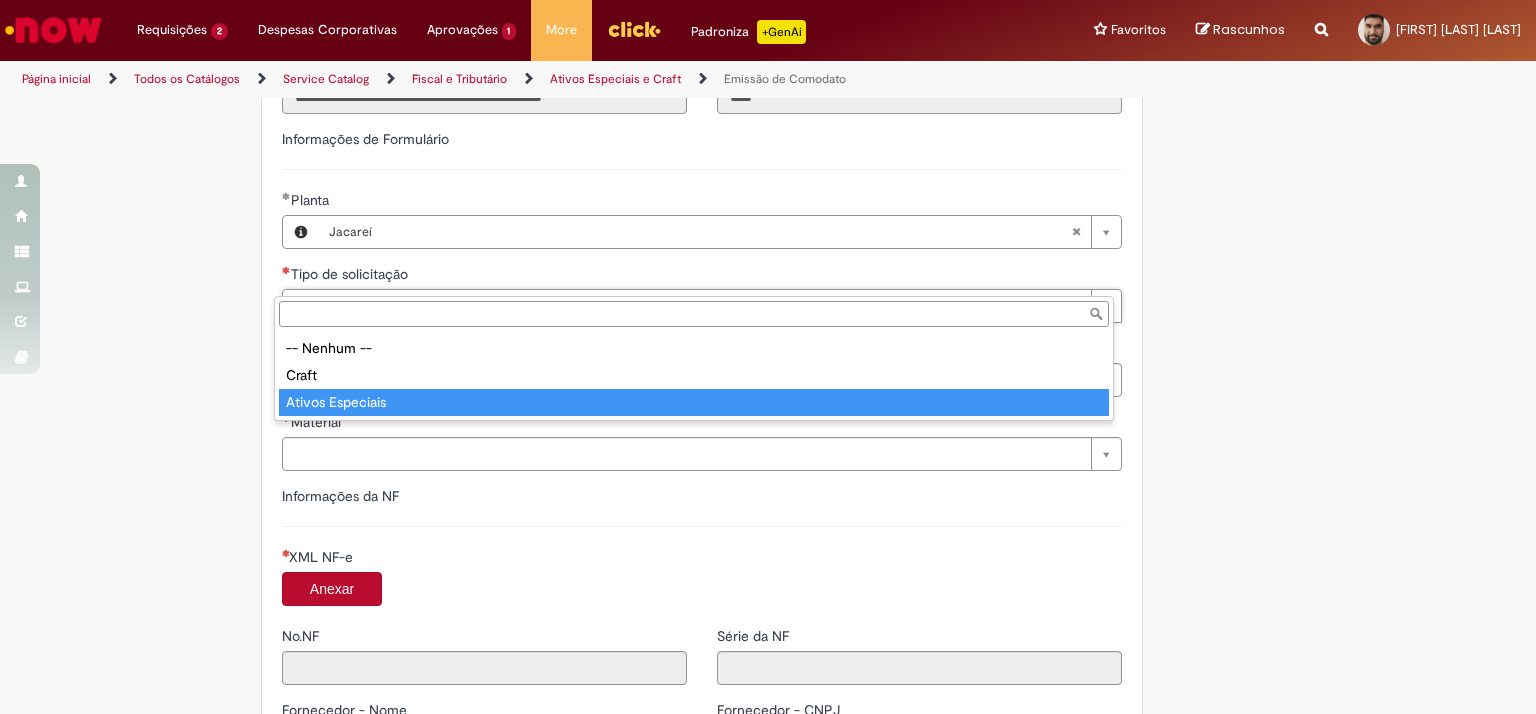type on "**********" 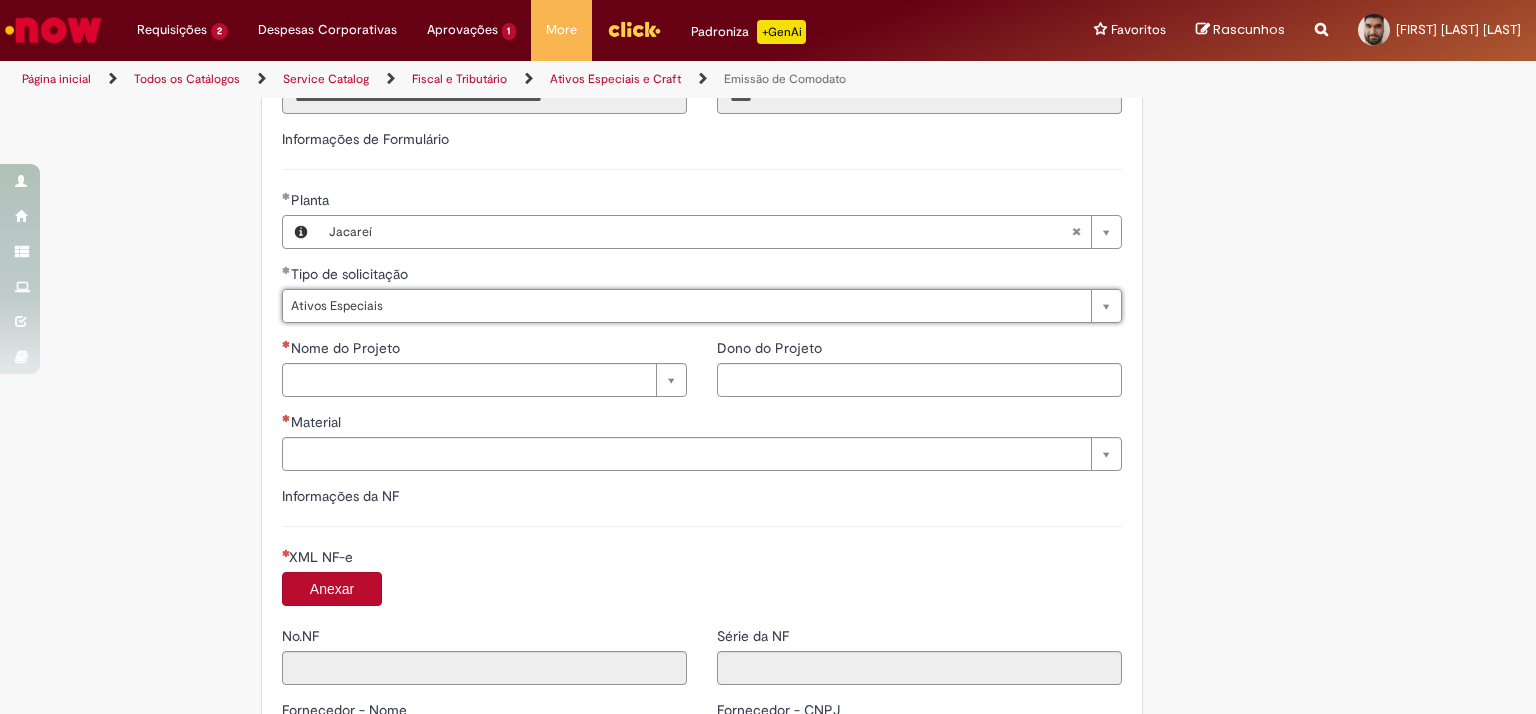 click on "Tire dúvidas com LupiAssist    +GenAI
Oi! Eu sou LupiAssist, uma Inteligência Artificial Generativa em constante aprendizado   Meu conteúdo é monitorado para trazer uma melhor experiência
Dúvidas comuns:
Só mais um instante, estou consultando nossas bases de conhecimento  e escrevendo a melhor resposta pra você!
Title
Lorem ipsum dolor sit amet    Fazer uma nova pergunta
Gerei esta resposta utilizando IA Generativa em conjunto com os nossos padrões. Em caso de divergência, os documentos oficiais prevalecerão.
Saiba mais em:
Ou ligue para:
E aí, te ajudei?
Sim, obrigado!" at bounding box center (768, 146) 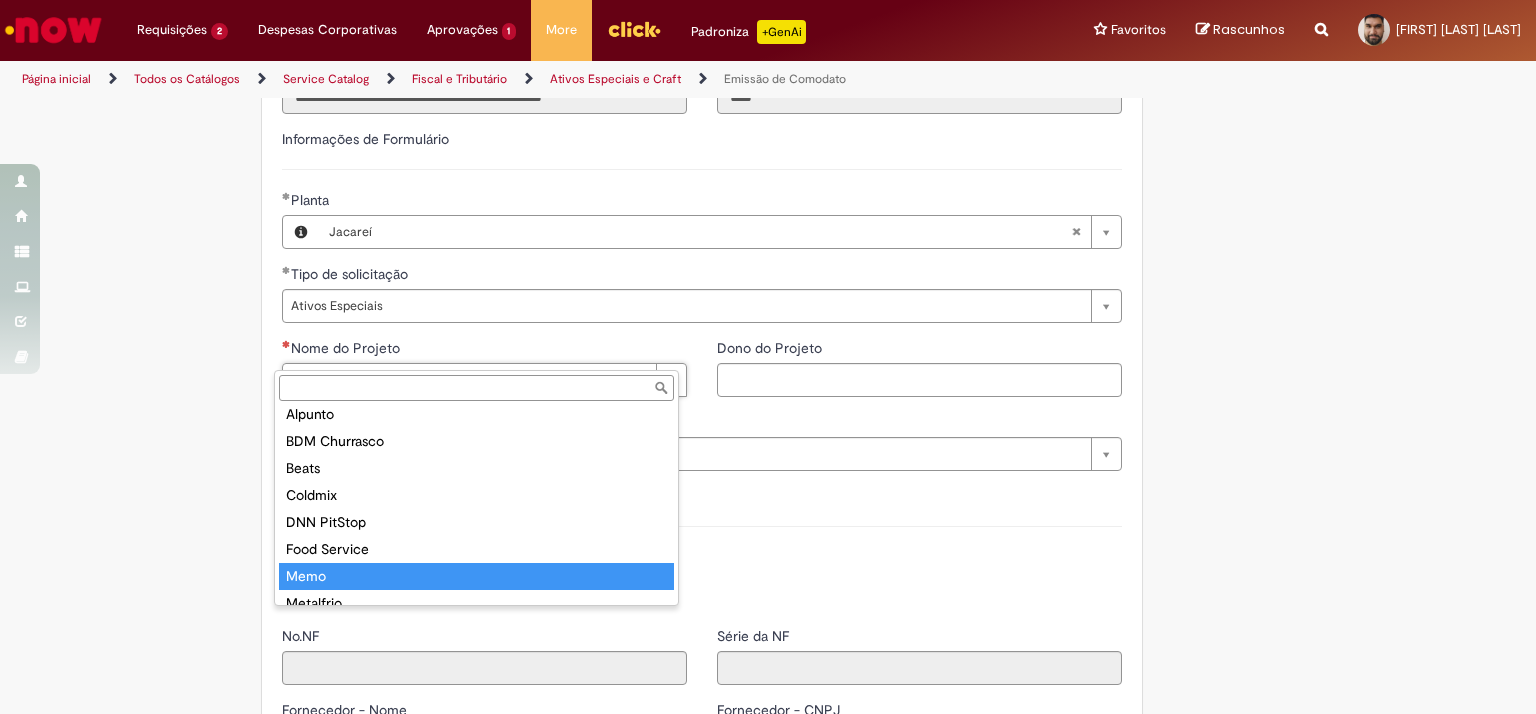 scroll, scrollTop: 0, scrollLeft: 0, axis: both 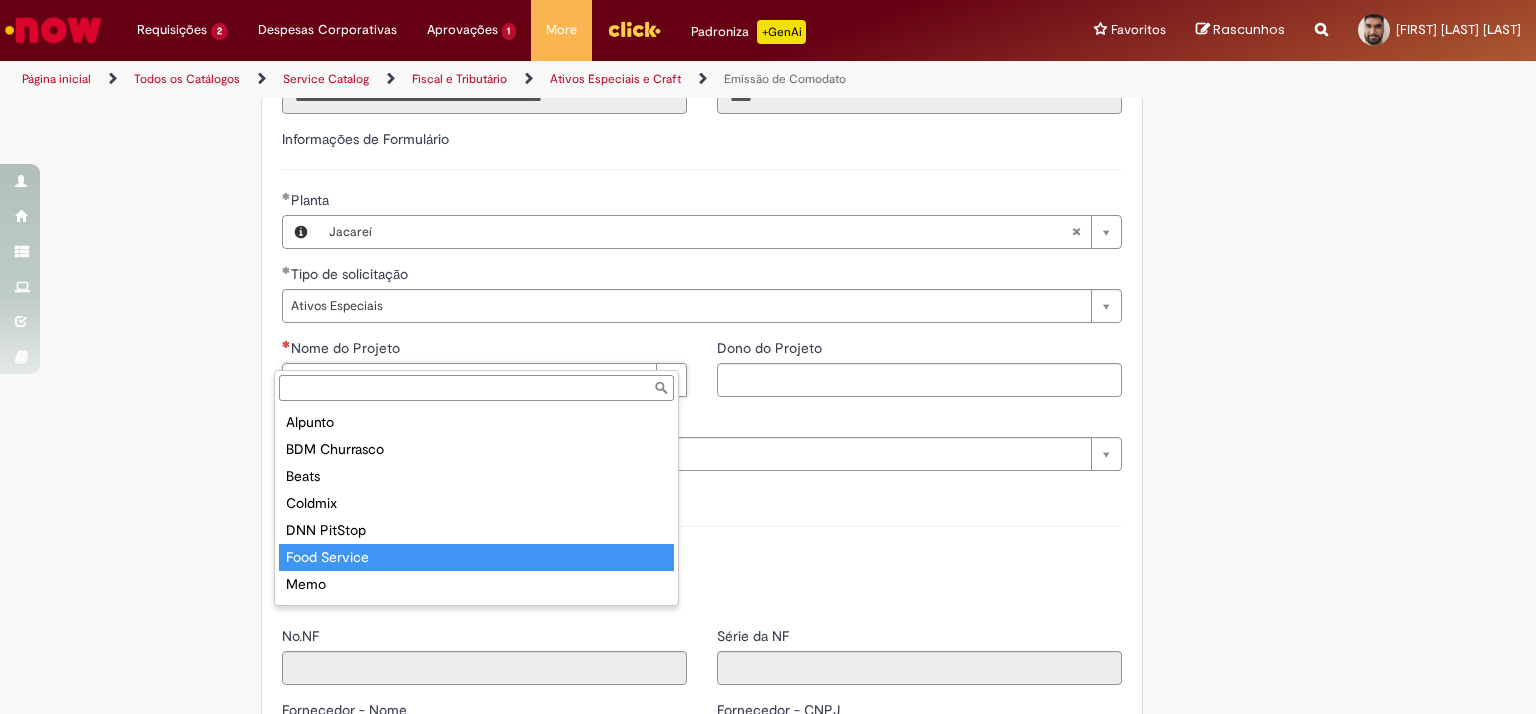 type on "**********" 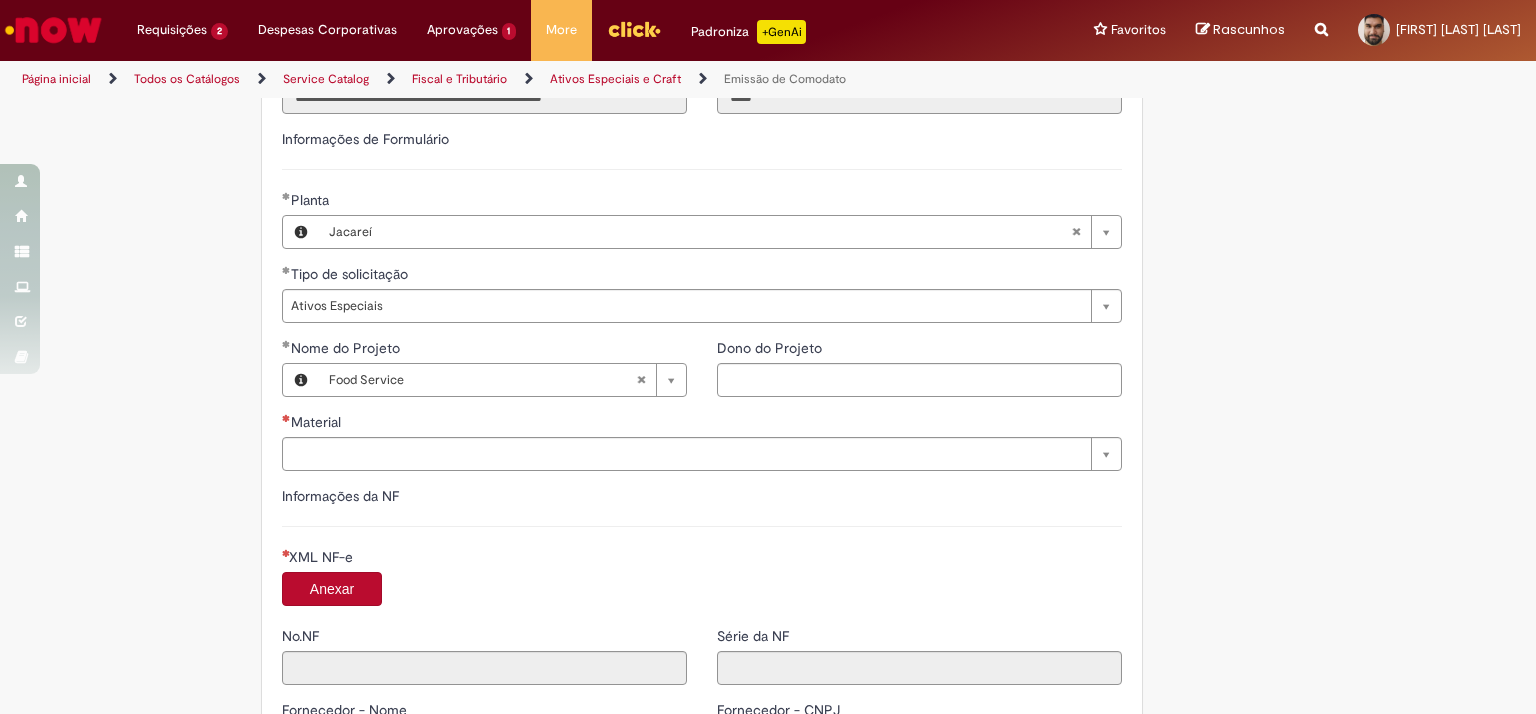 click on "Tire dúvidas com LupiAssist    +GenAI
Oi! Eu sou LupiAssist, uma Inteligência Artificial Generativa em constante aprendizado   Meu conteúdo é monitorado para trazer uma melhor experiência
Dúvidas comuns:
Só mais um instante, estou consultando nossas bases de conhecimento  e escrevendo a melhor resposta pra você!
Title
Lorem ipsum dolor sit amet    Fazer uma nova pergunta
Gerei esta resposta utilizando IA Generativa em conjunto com os nossos padrões. Em caso de divergência, os documentos oficiais prevalecerão.
Saiba mais em:
Ou ligue para:
E aí, te ajudei?
Sim, obrigado!" at bounding box center (768, 146) 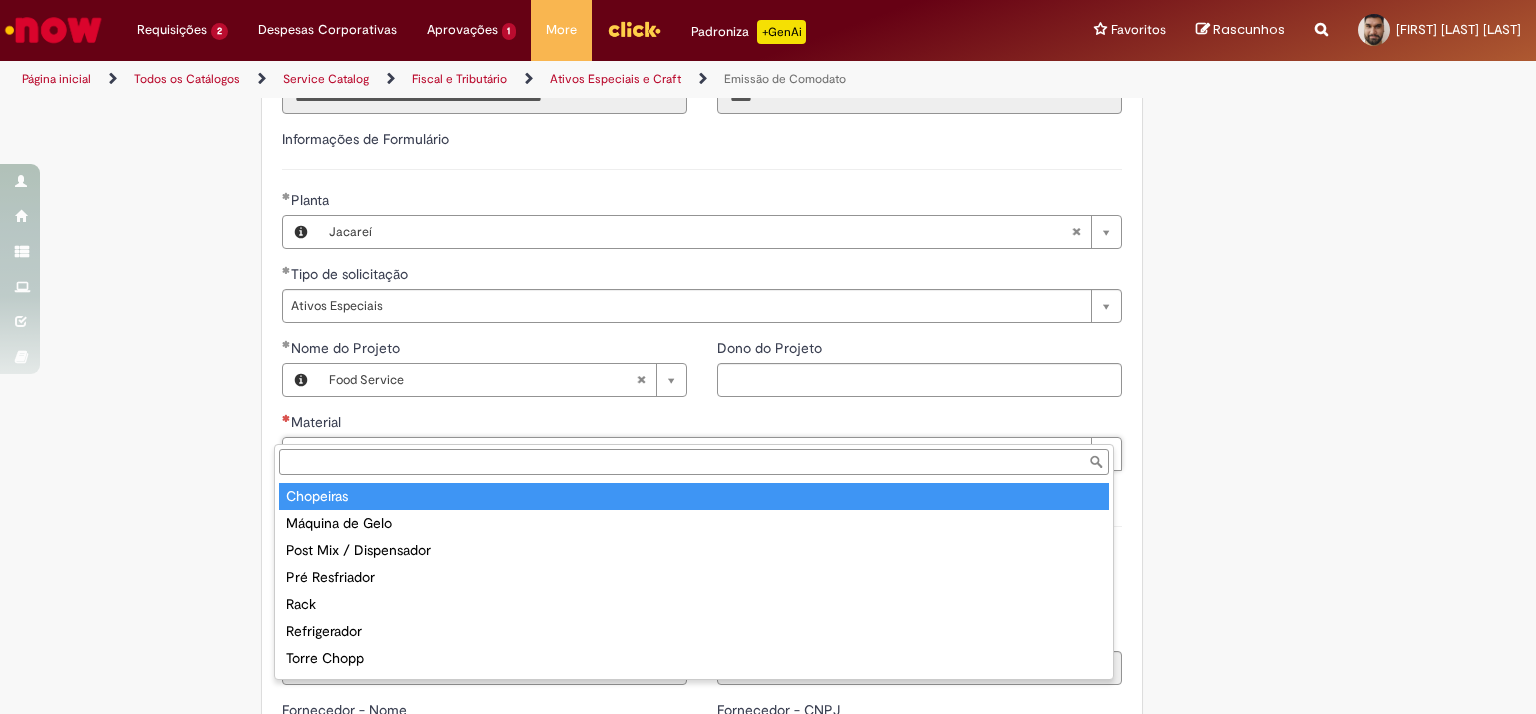 type on "*********" 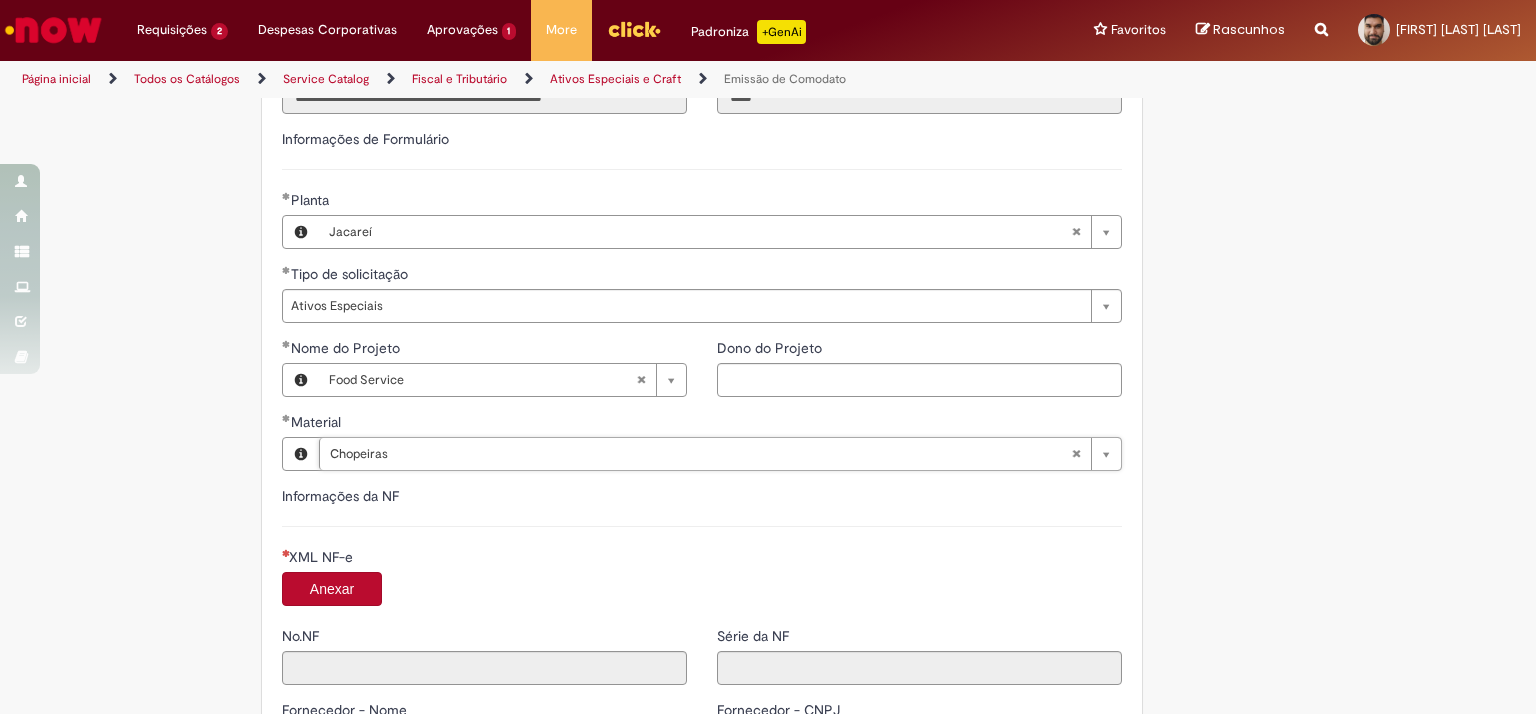 click on "Tire dúvidas com LupiAssist    +GenAI
Oi! Eu sou LupiAssist, uma Inteligência Artificial Generativa em constante aprendizado   Meu conteúdo é monitorado para trazer uma melhor experiência
Dúvidas comuns:
Só mais um instante, estou consultando nossas bases de conhecimento  e escrevendo a melhor resposta pra você!
Title
Lorem ipsum dolor sit amet    Fazer uma nova pergunta
Gerei esta resposta utilizando IA Generativa em conjunto com os nossos padrões. Em caso de divergência, os documentos oficiais prevalecerão.
Saiba mais em:
Ou ligue para:
E aí, te ajudei?
Sim, obrigado!" at bounding box center (768, 146) 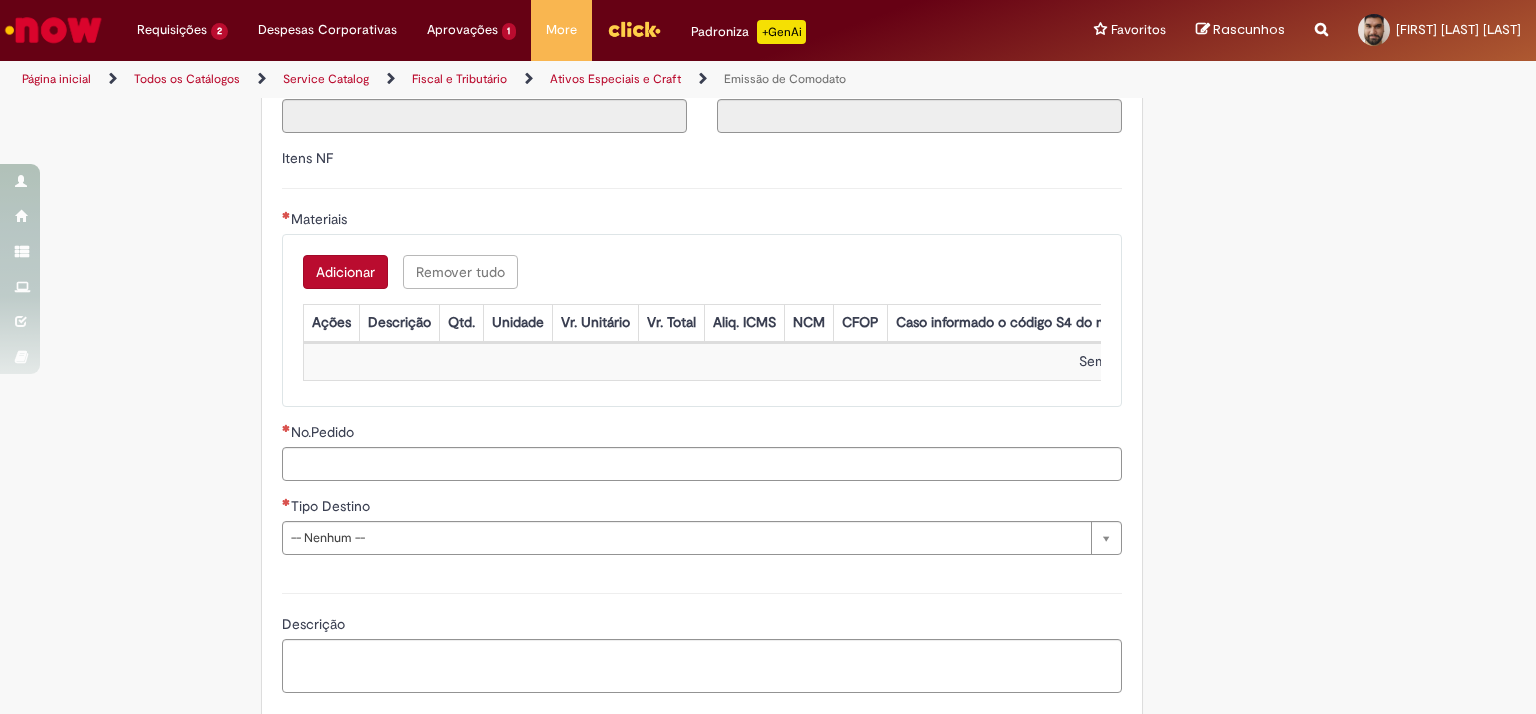 scroll, scrollTop: 2364, scrollLeft: 0, axis: vertical 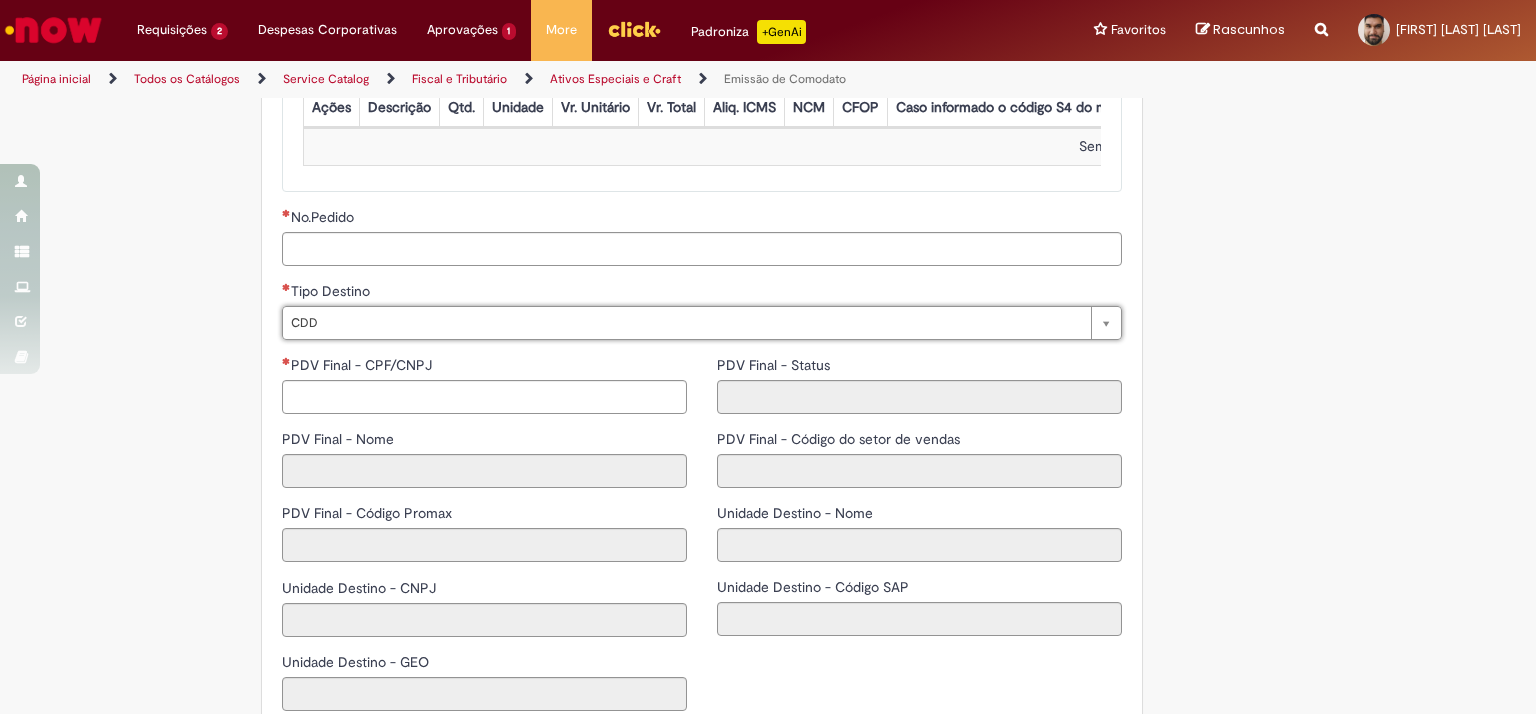 type on "***" 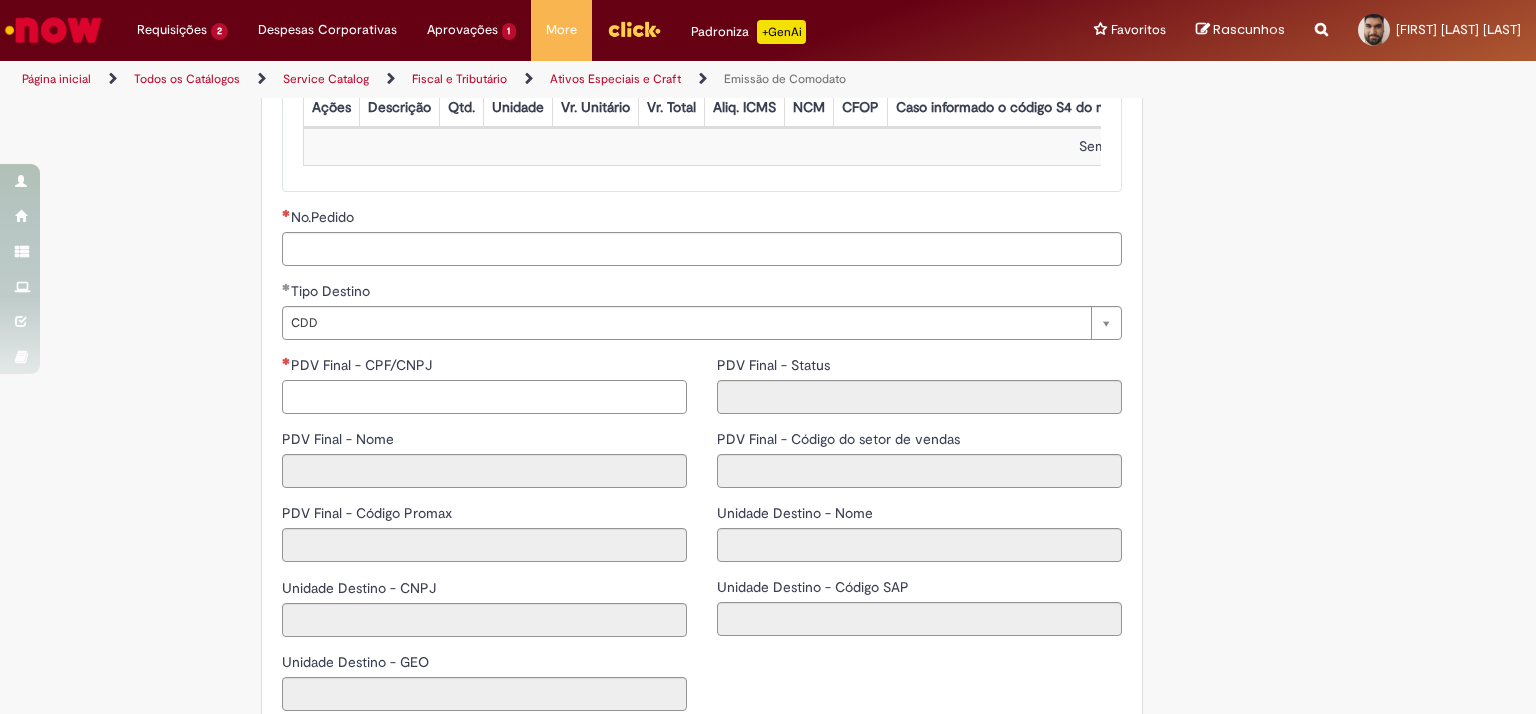 click on "PDV Final - CPF/CNPJ" at bounding box center [484, 397] 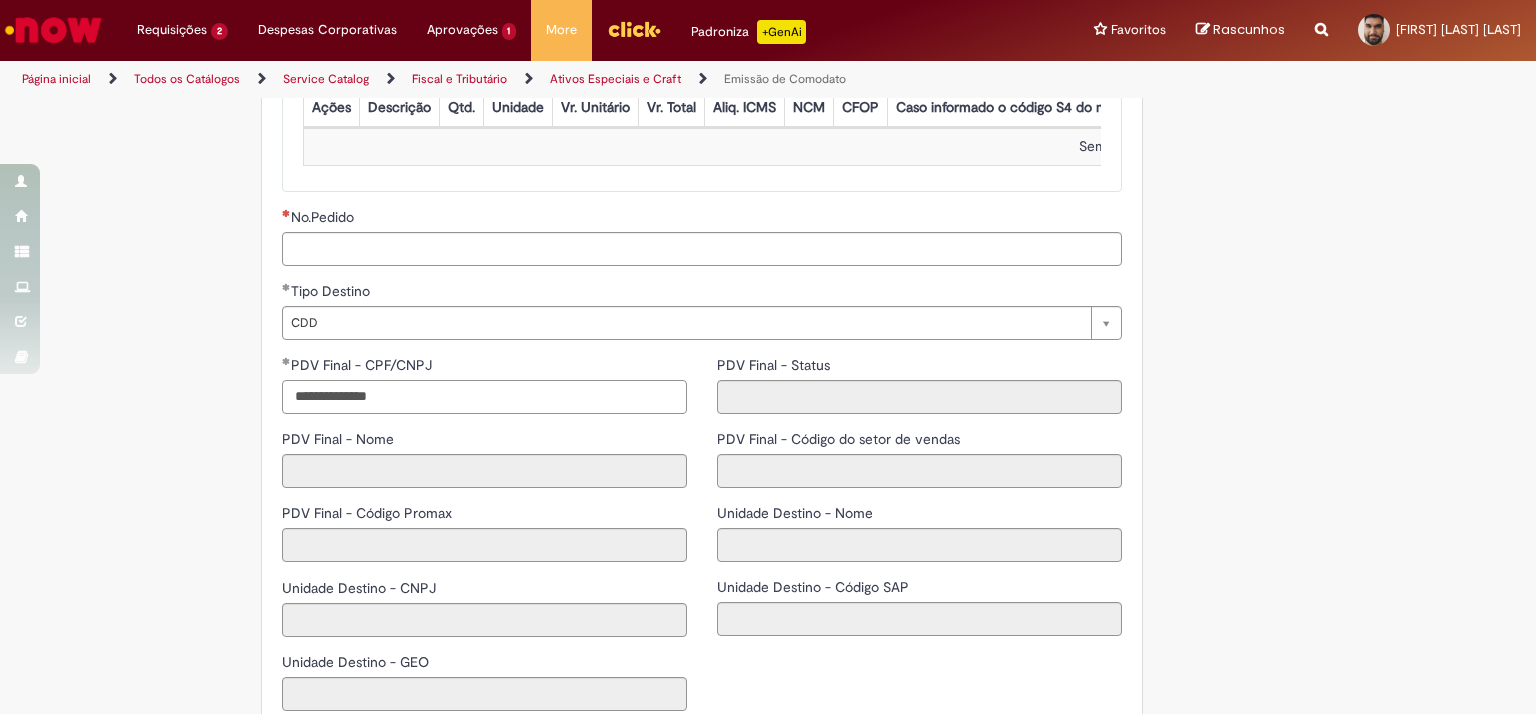 type on "**********" 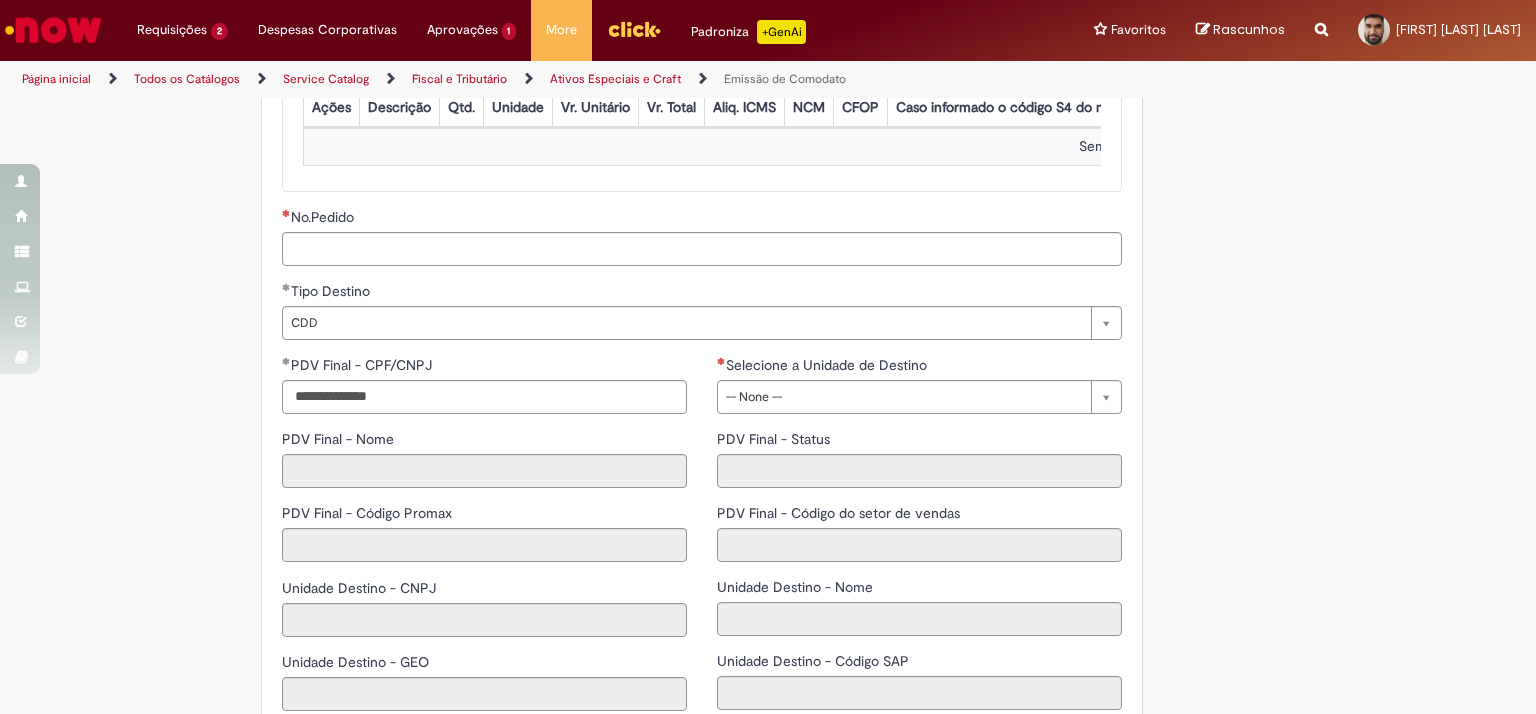 select 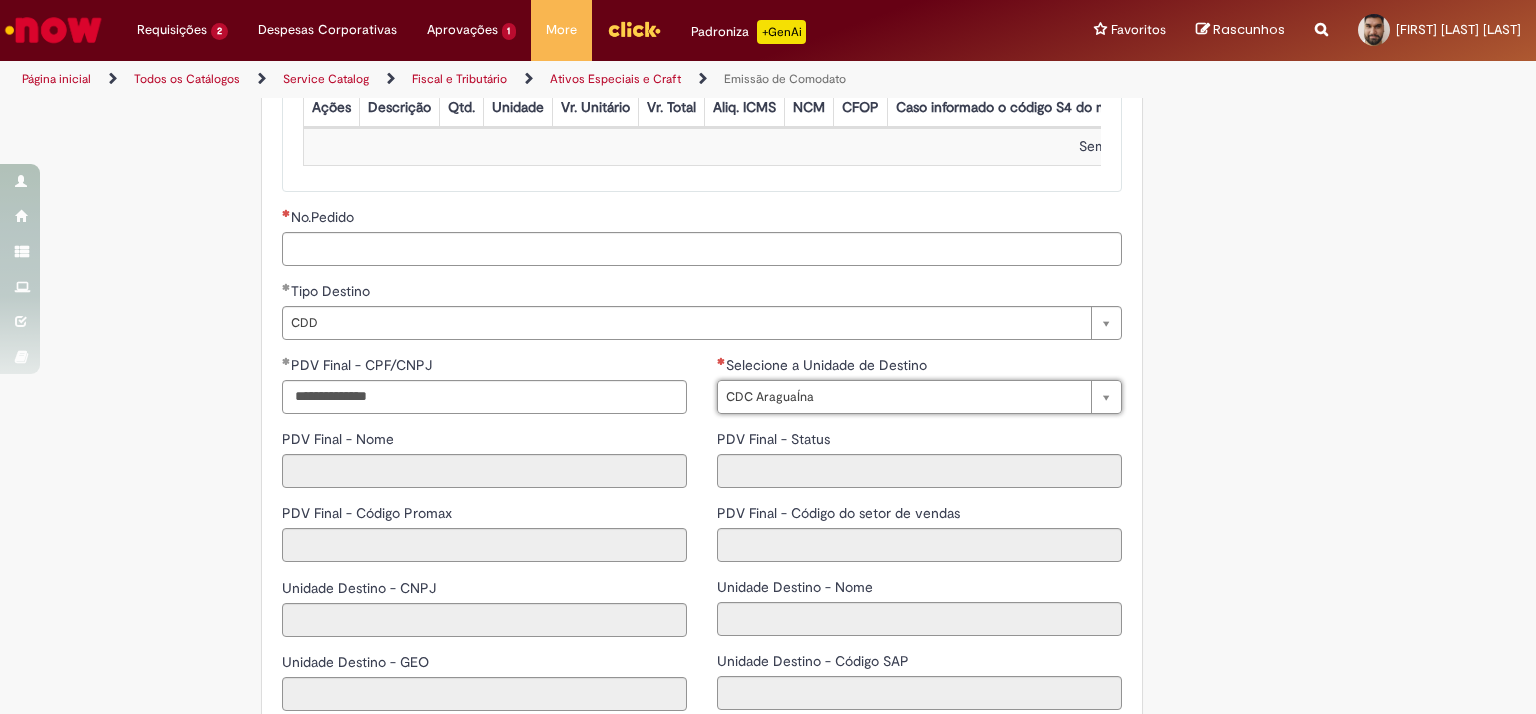 type on "****" 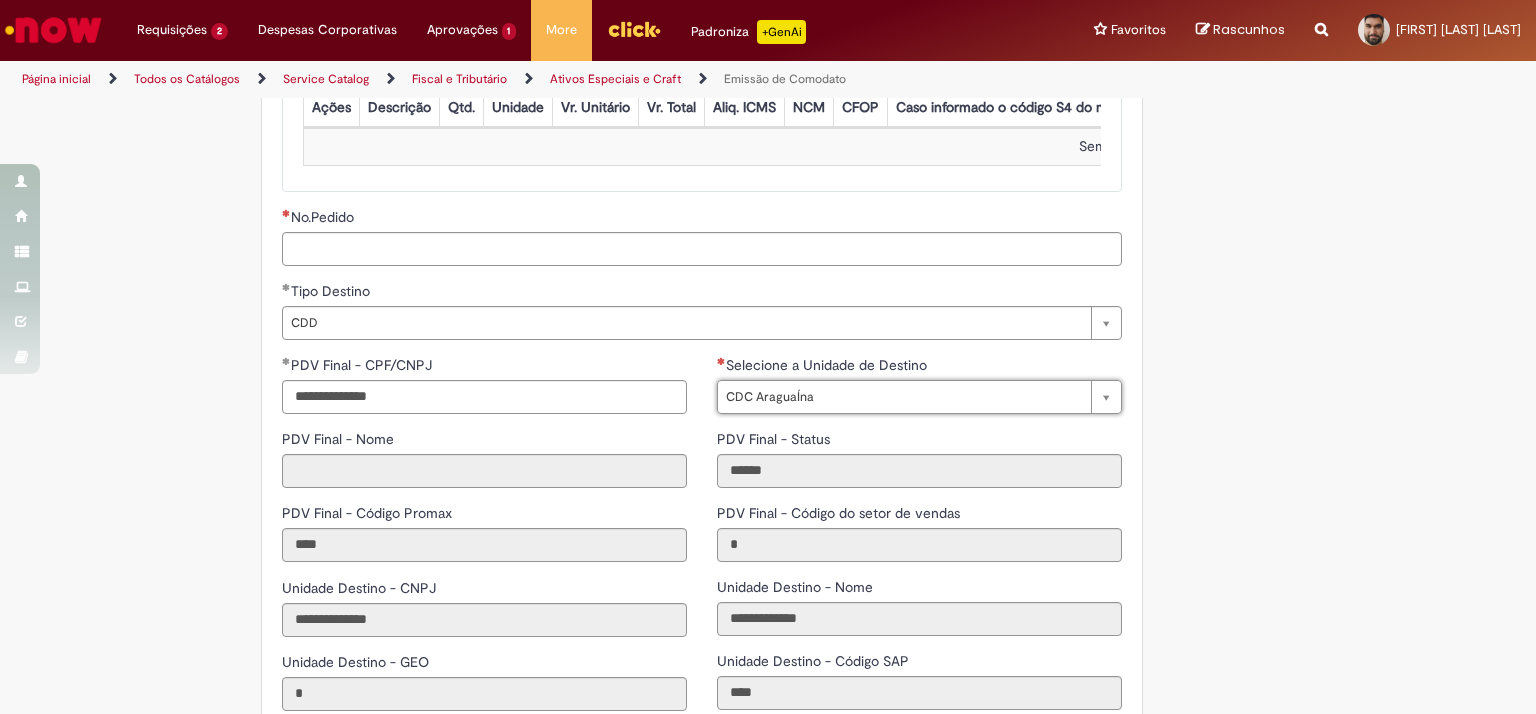 type 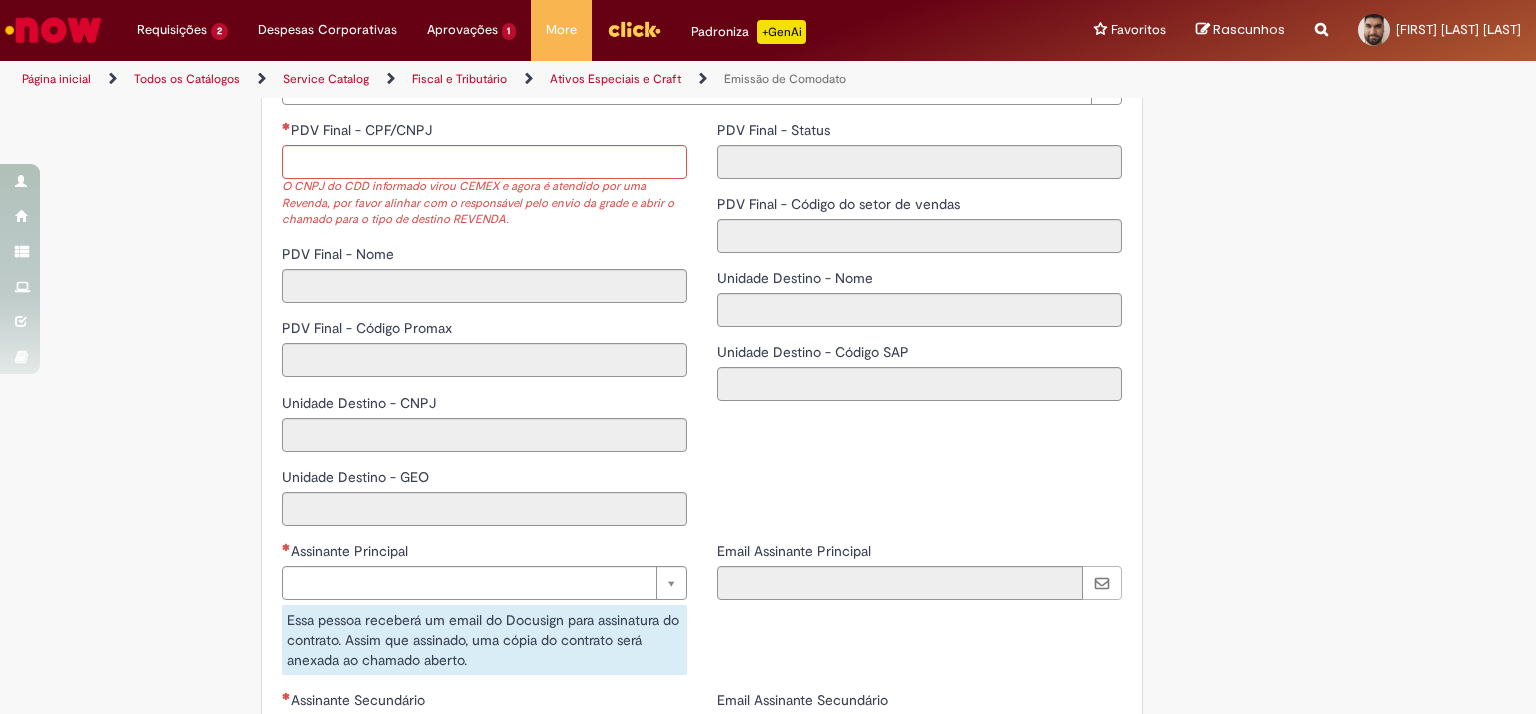 scroll, scrollTop: 2564, scrollLeft: 0, axis: vertical 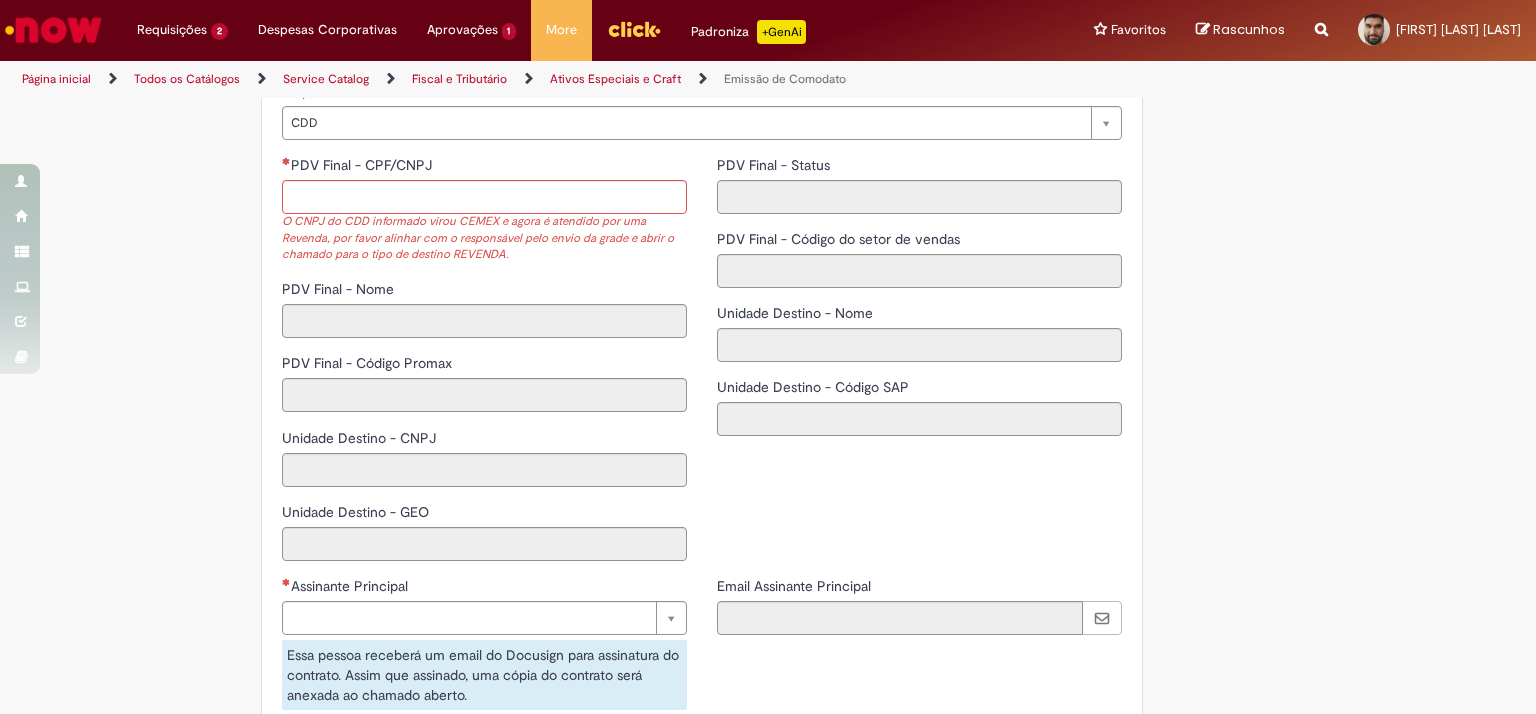 click on "Tire dúvidas com LupiAssist    +GenAI
Oi! Eu sou LupiAssist, uma Inteligência Artificial Generativa em constante aprendizado   Meu conteúdo é monitorado para trazer uma melhor experiência
Dúvidas comuns:
Só mais um instante, estou consultando nossas bases de conhecimento  e escrevendo a melhor resposta pra você!
Title
Lorem ipsum dolor sit amet    Fazer uma nova pergunta
Gerei esta resposta utilizando IA Generativa em conjunto com os nossos padrões. Em caso de divergência, os documentos oficiais prevalecerão.
Saiba mais em:
Ou ligue para:
E aí, te ajudei?
Sim, obrigado!" at bounding box center [768, -610] 